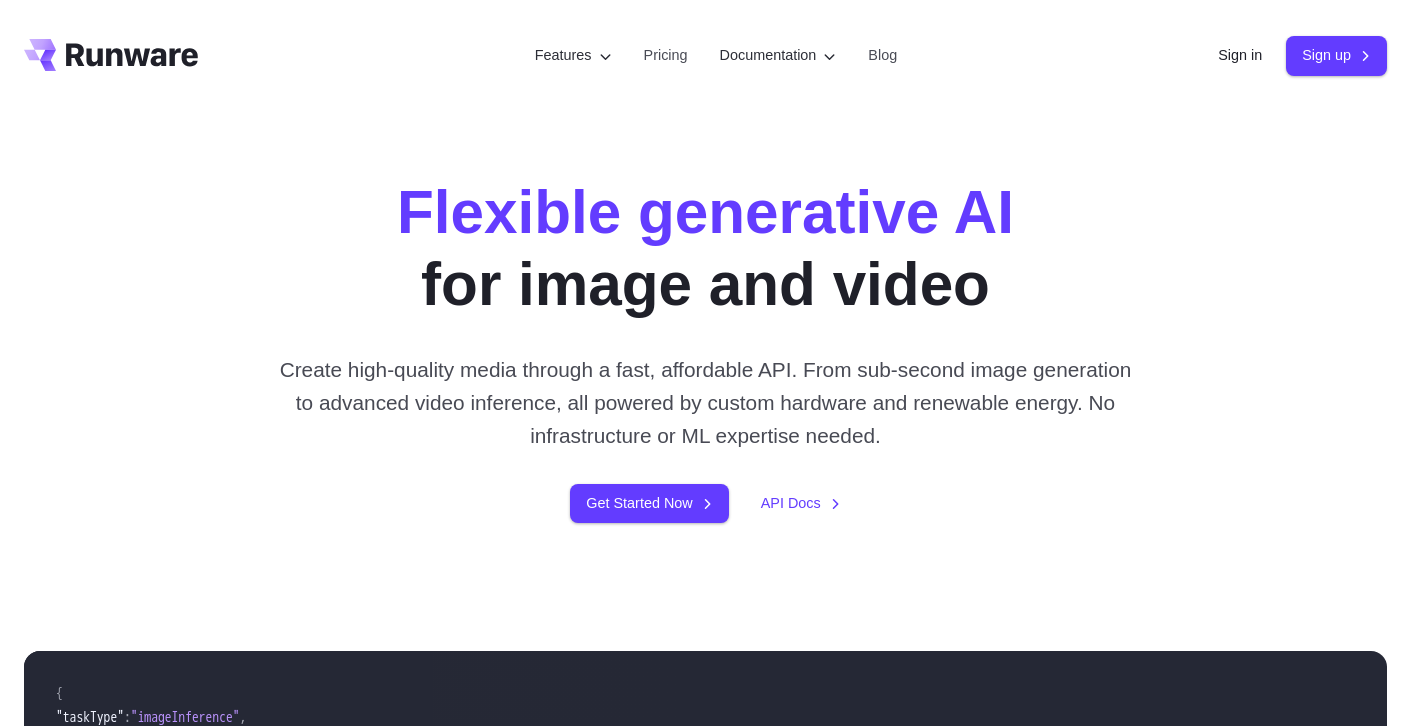 scroll, scrollTop: 0, scrollLeft: 0, axis: both 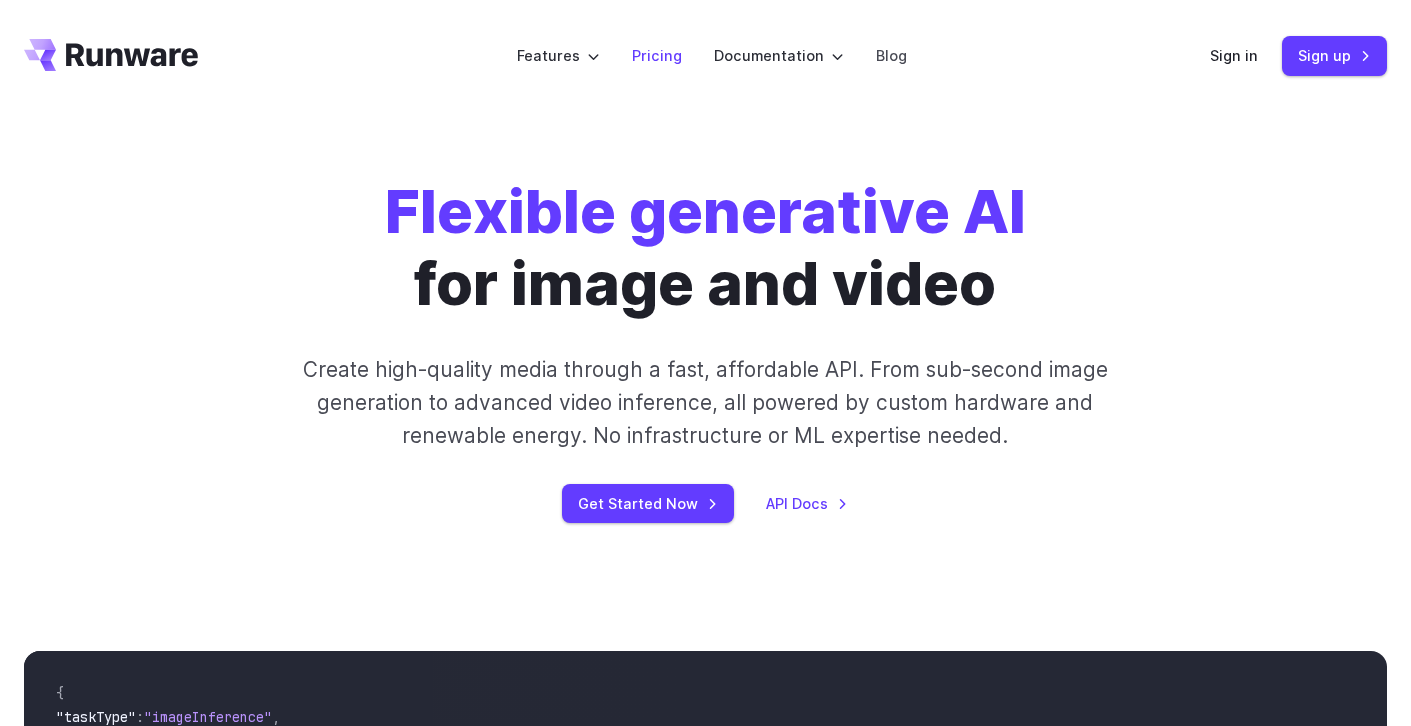 click on "Pricing" at bounding box center [657, 55] 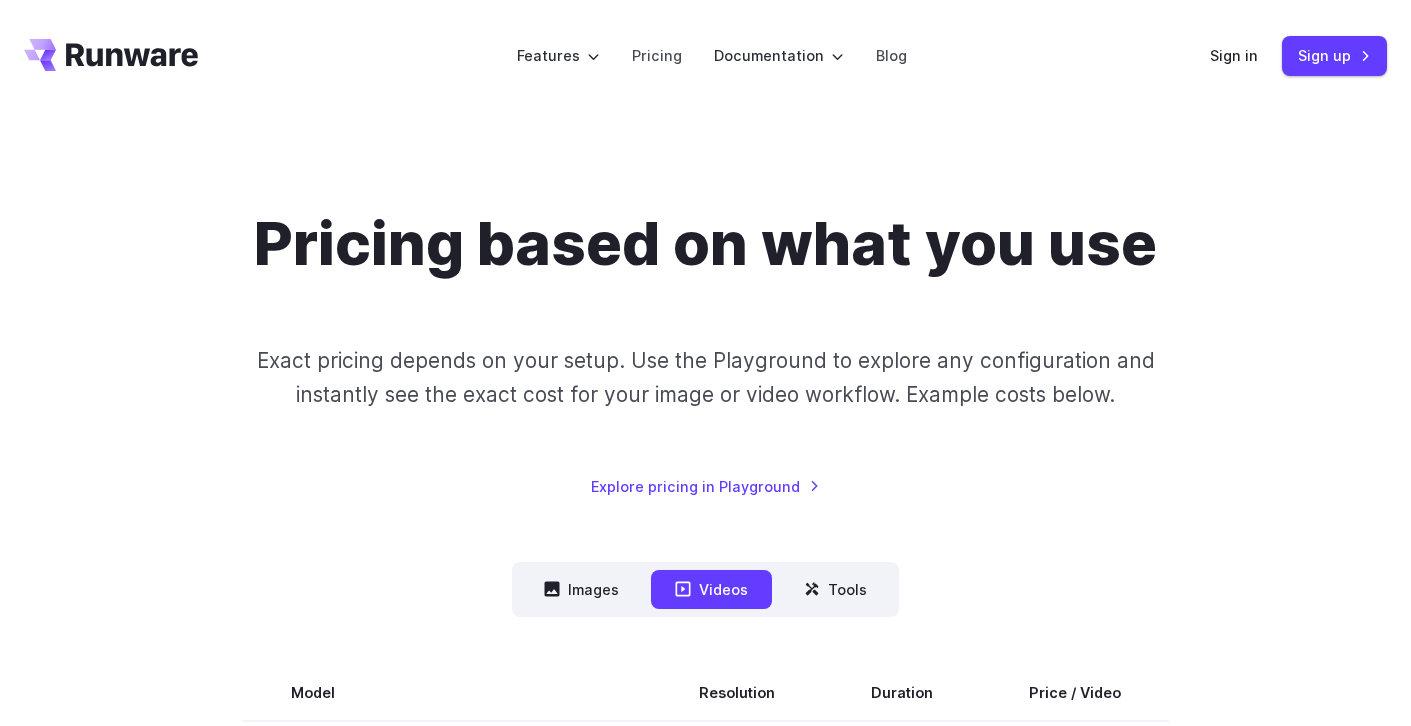 scroll, scrollTop: 0, scrollLeft: 0, axis: both 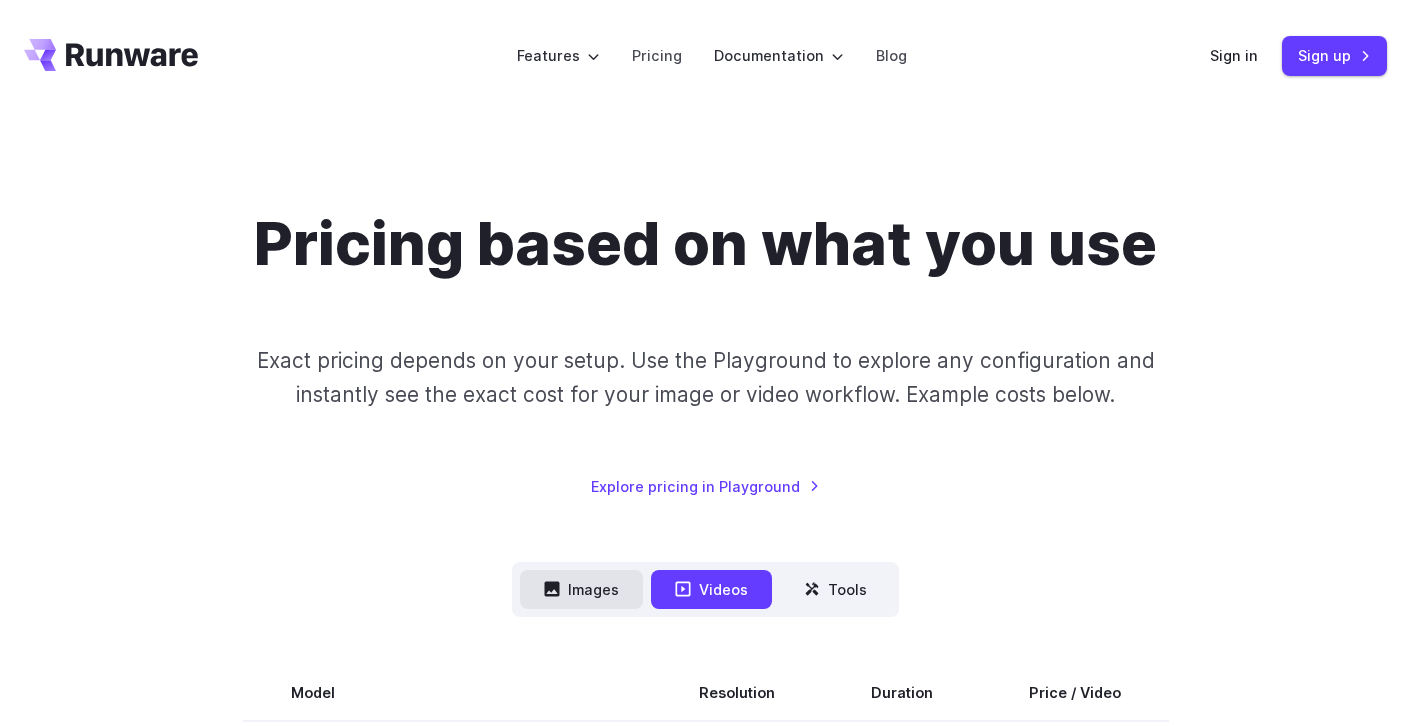 click on "Images" at bounding box center [581, 589] 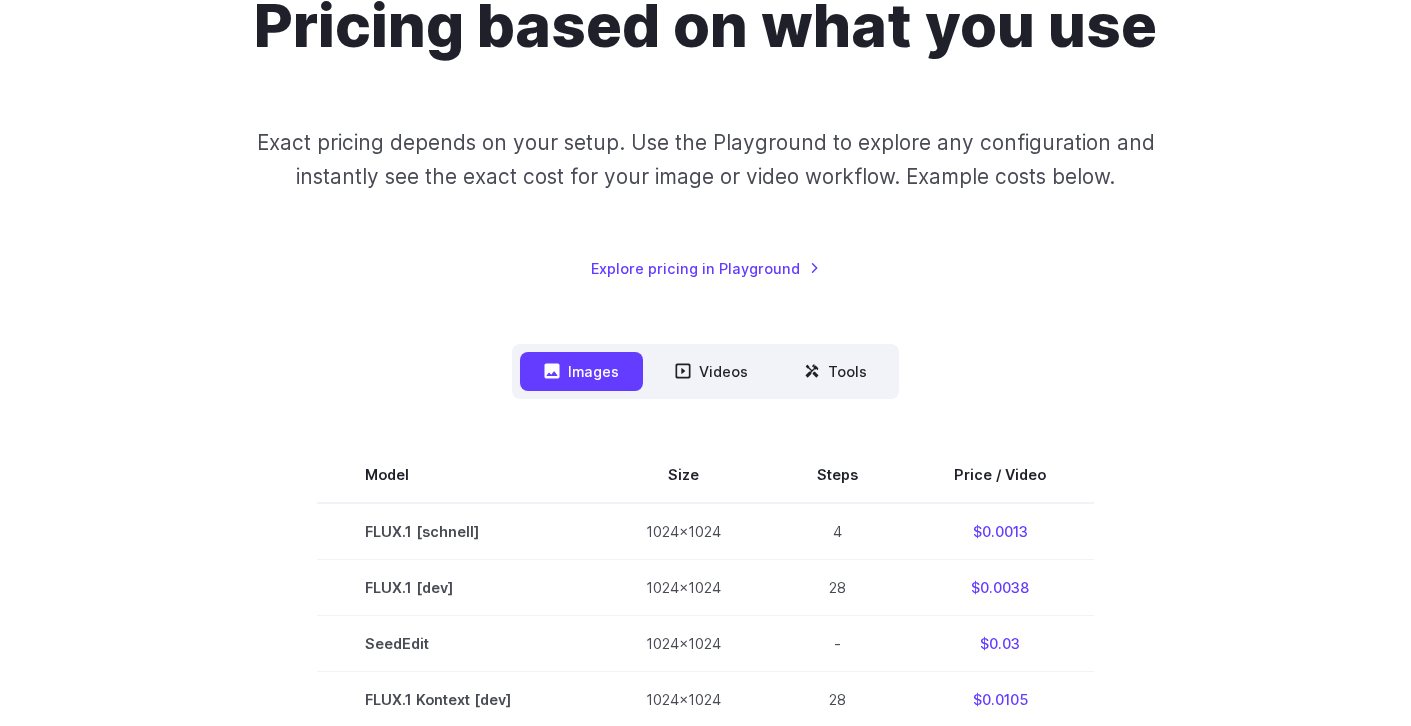 scroll, scrollTop: 215, scrollLeft: 0, axis: vertical 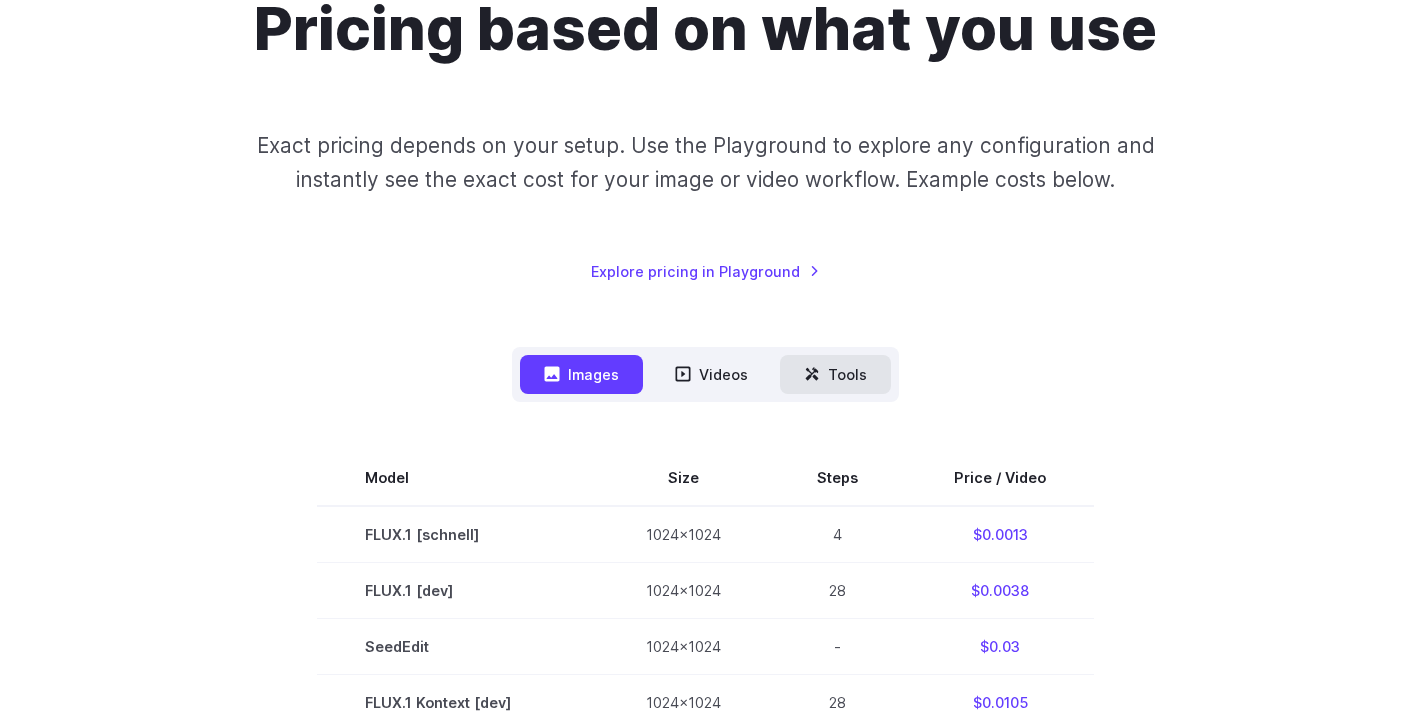 click on "Tools" at bounding box center (835, 374) 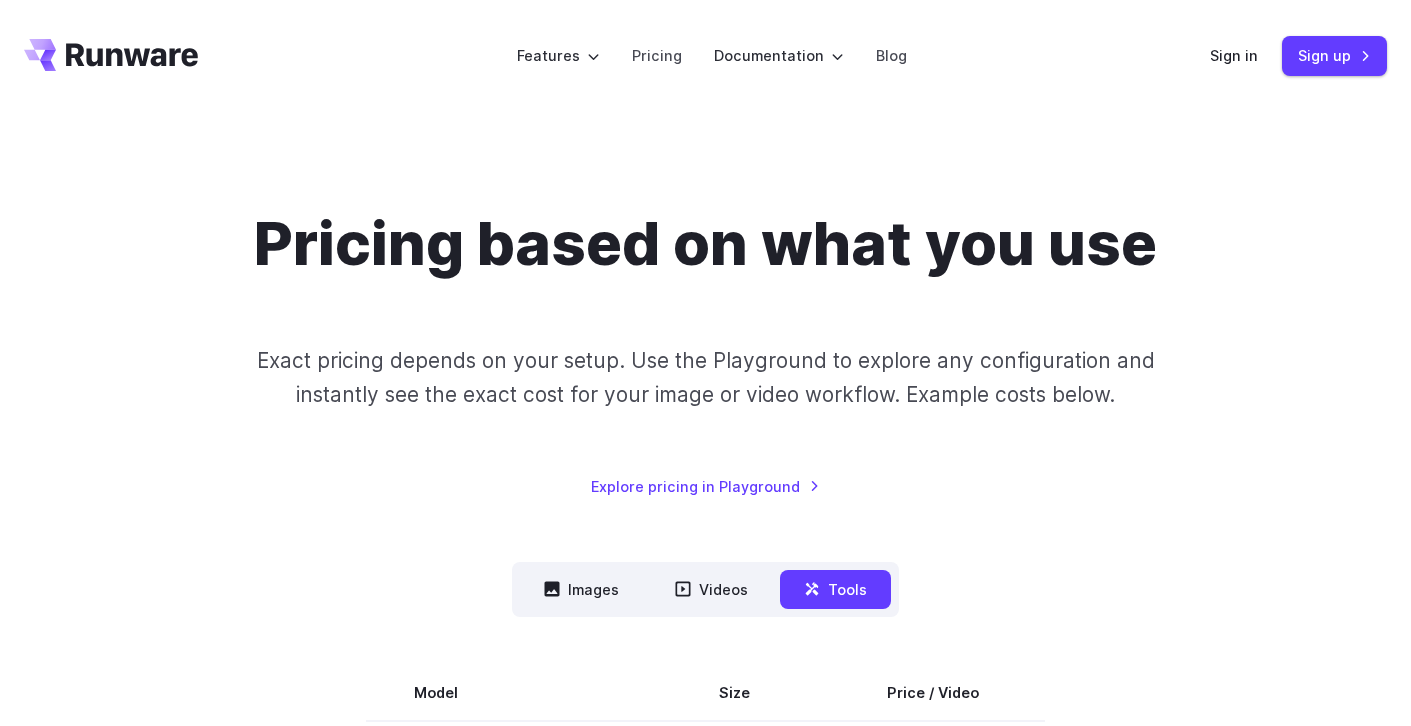 scroll, scrollTop: 0, scrollLeft: 0, axis: both 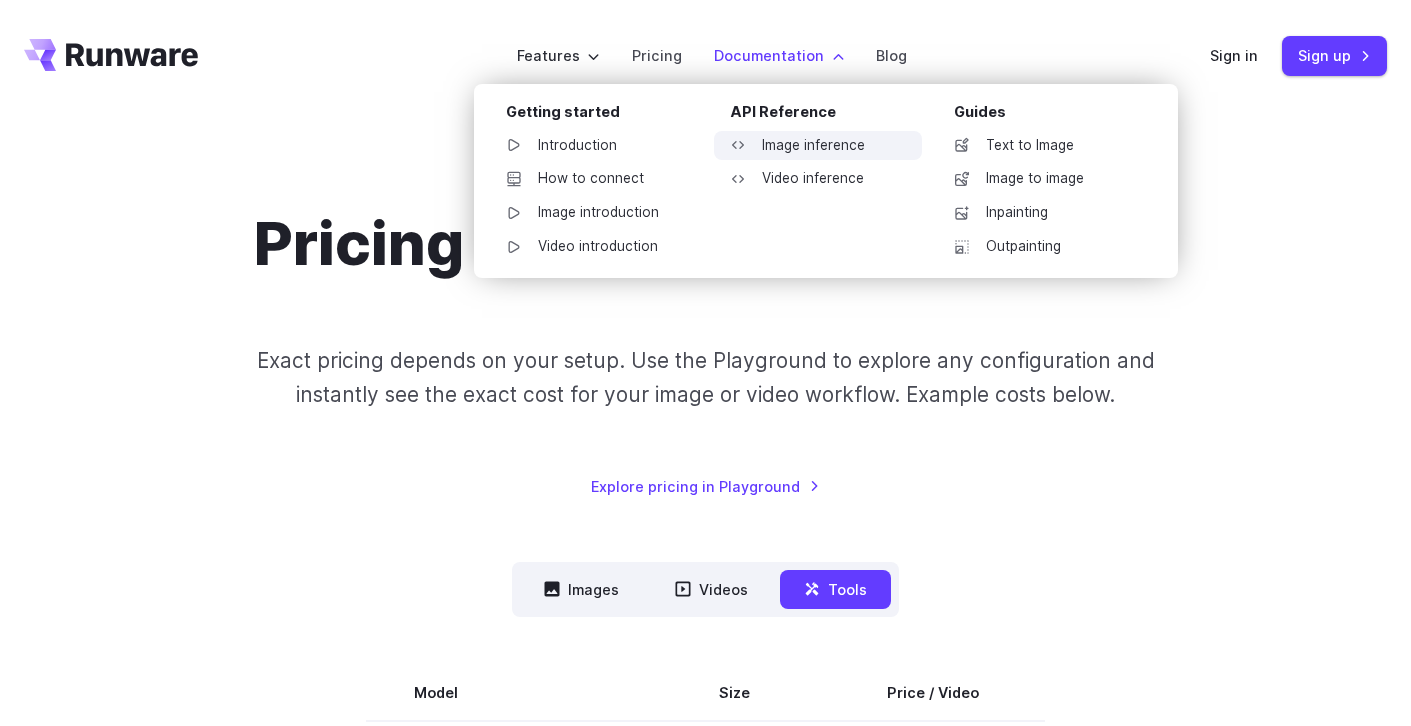 click on "Image inference" at bounding box center [818, 146] 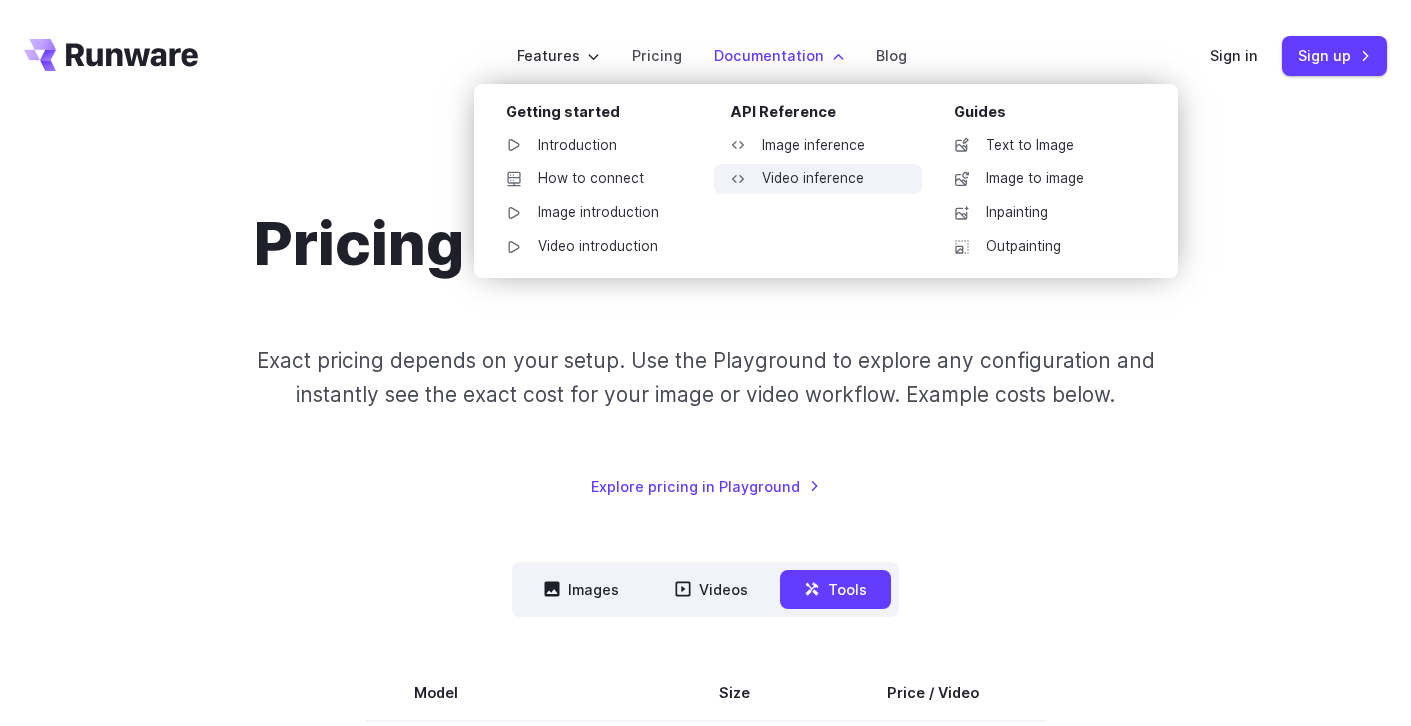 click on "Video inference" at bounding box center [818, 179] 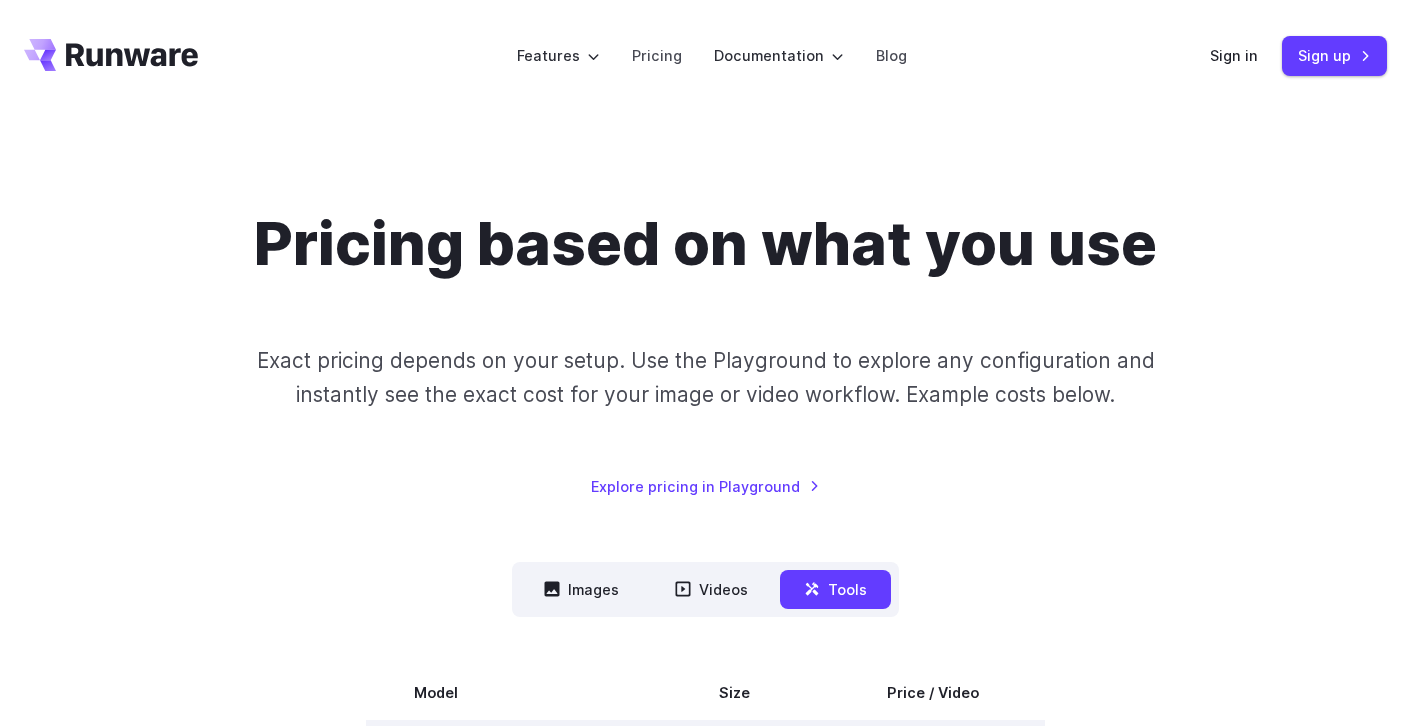 click on "Documentation" at bounding box center [779, 55] 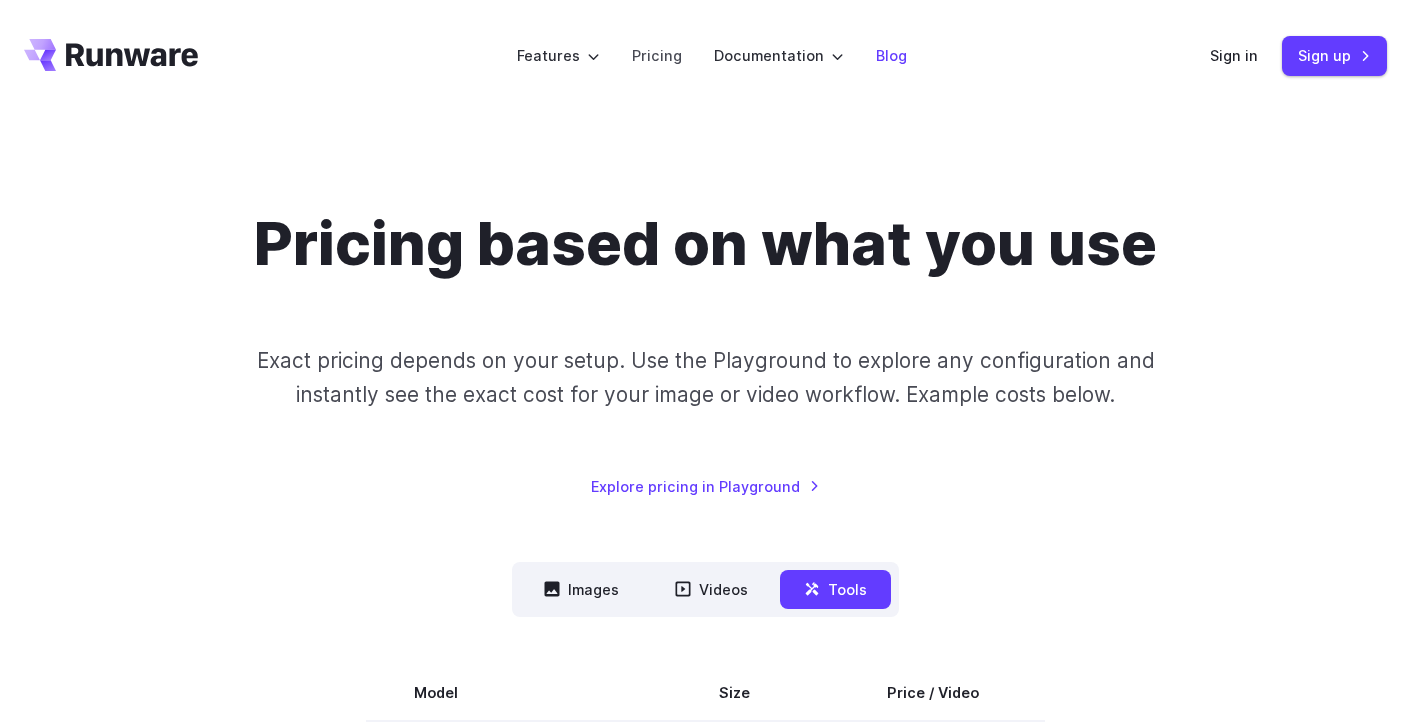click on "Blog" at bounding box center [891, 55] 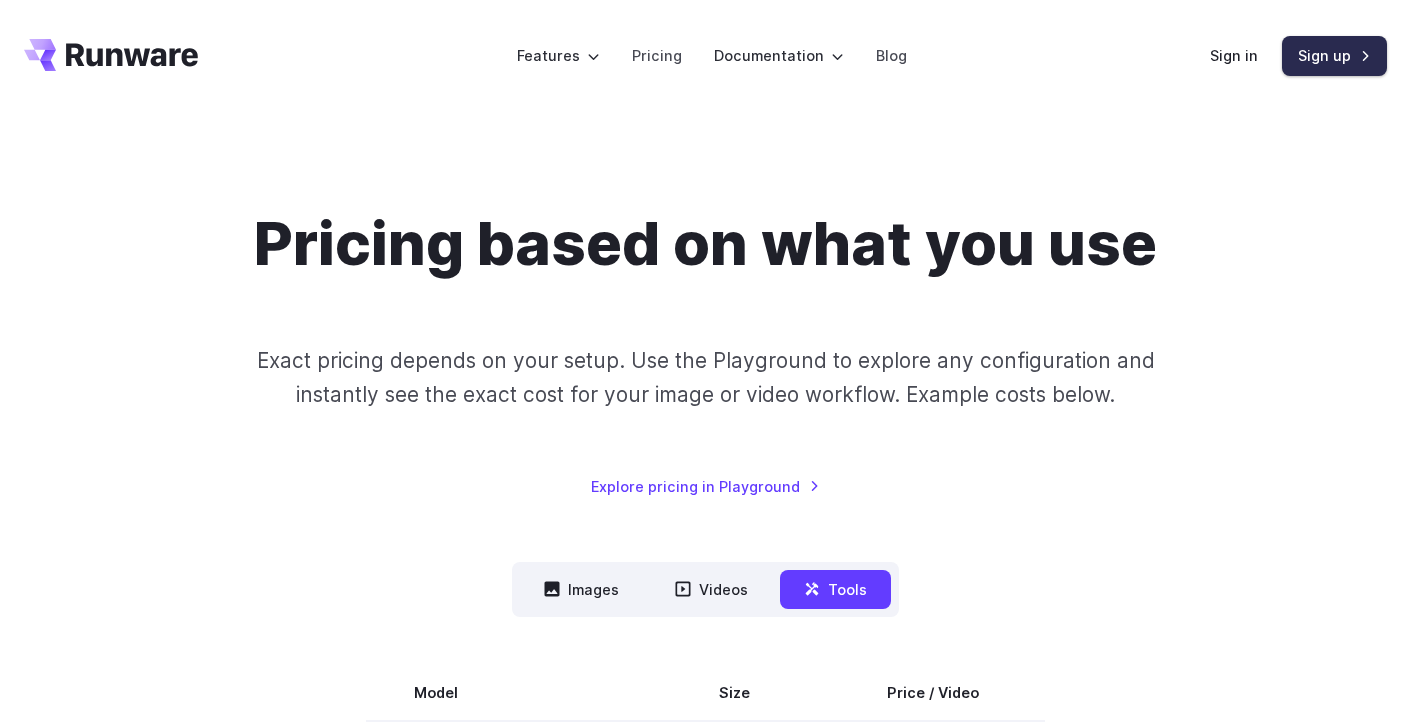 click on "Sign up" at bounding box center [1334, 55] 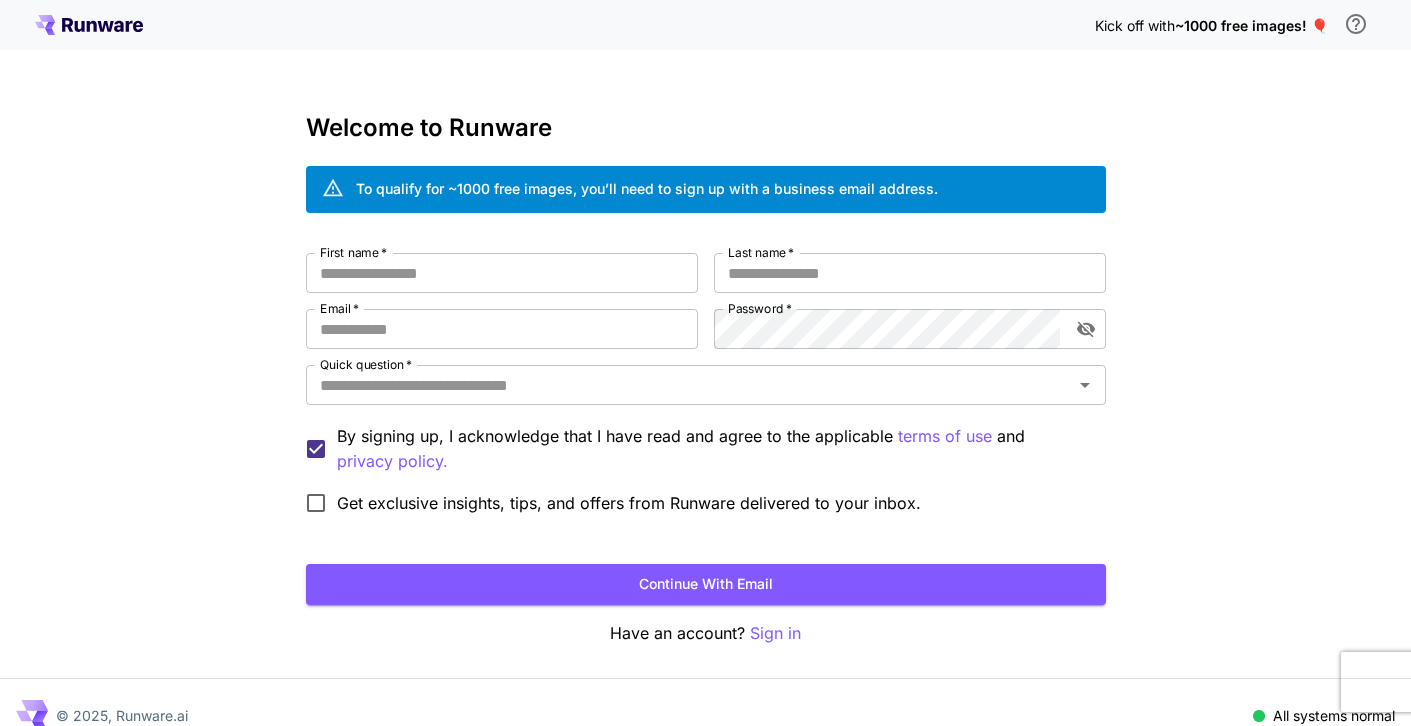 scroll, scrollTop: 0, scrollLeft: 0, axis: both 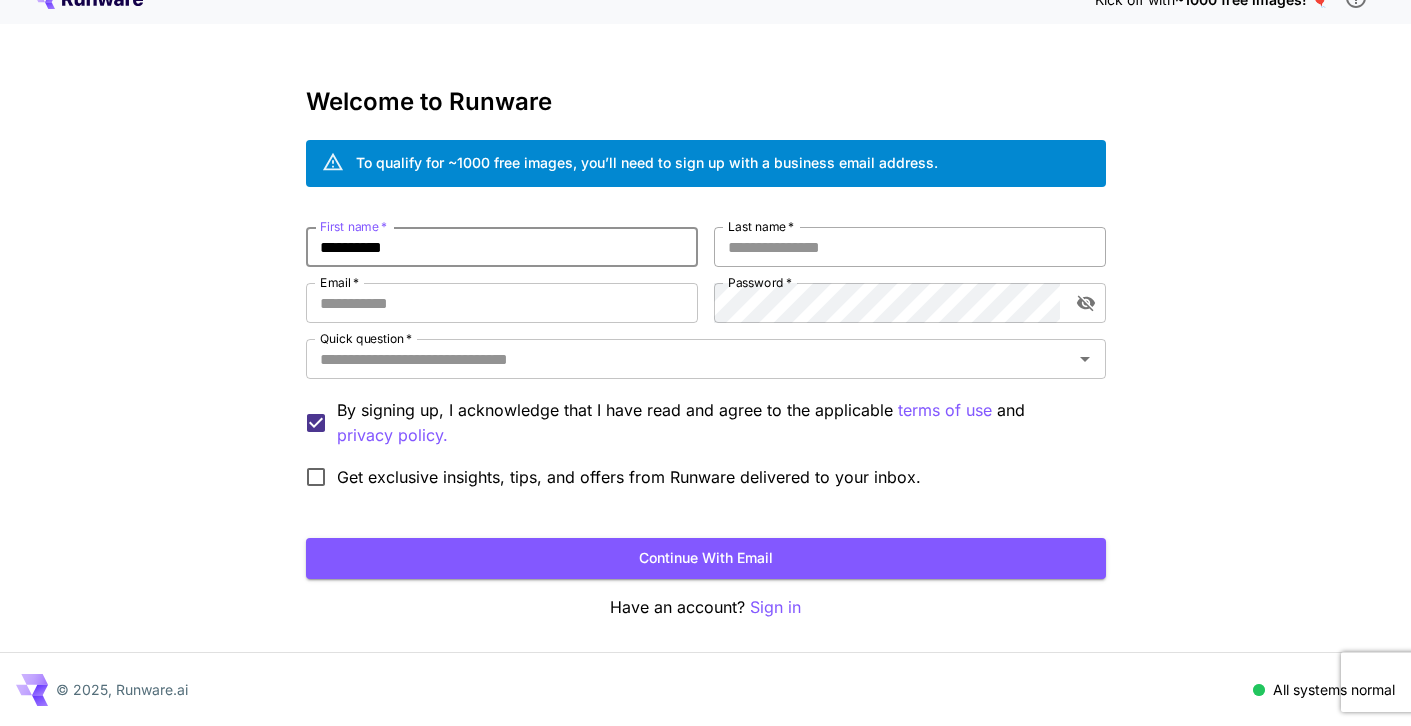 type on "**********" 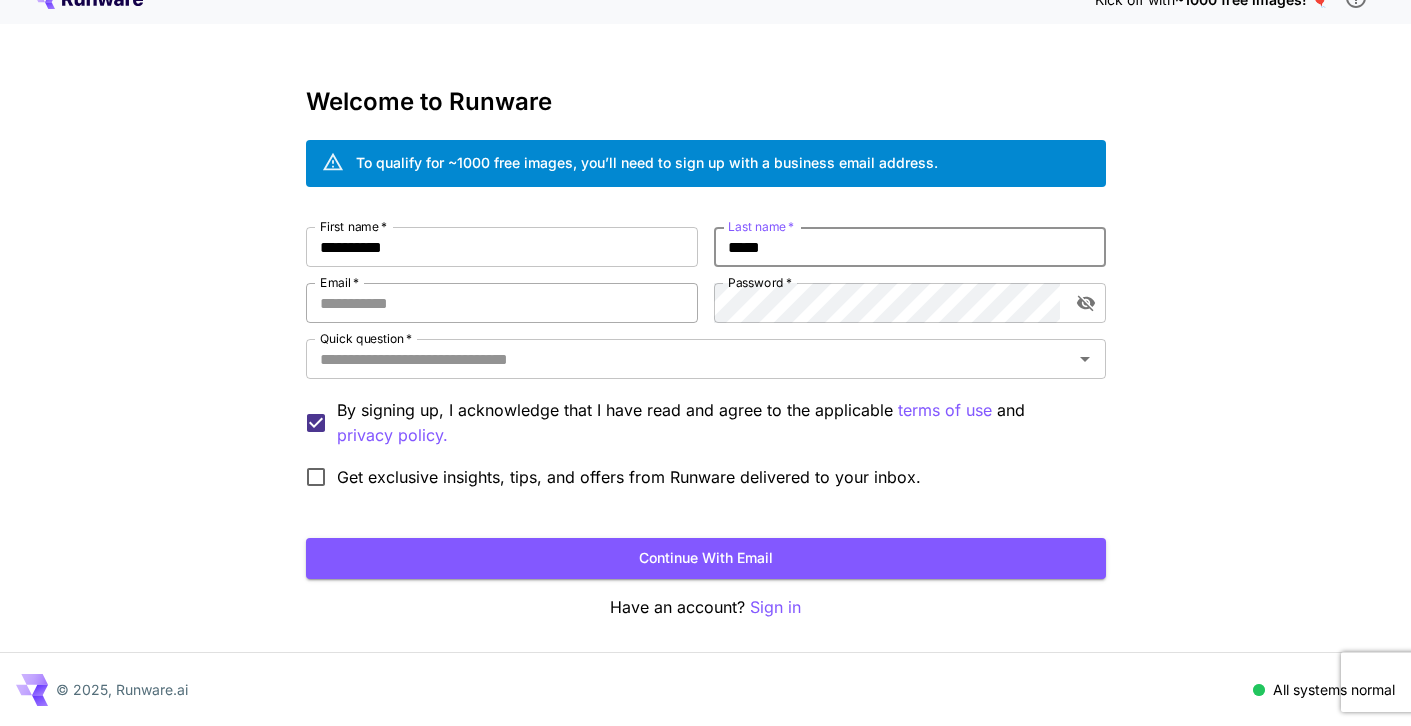 type on "*****" 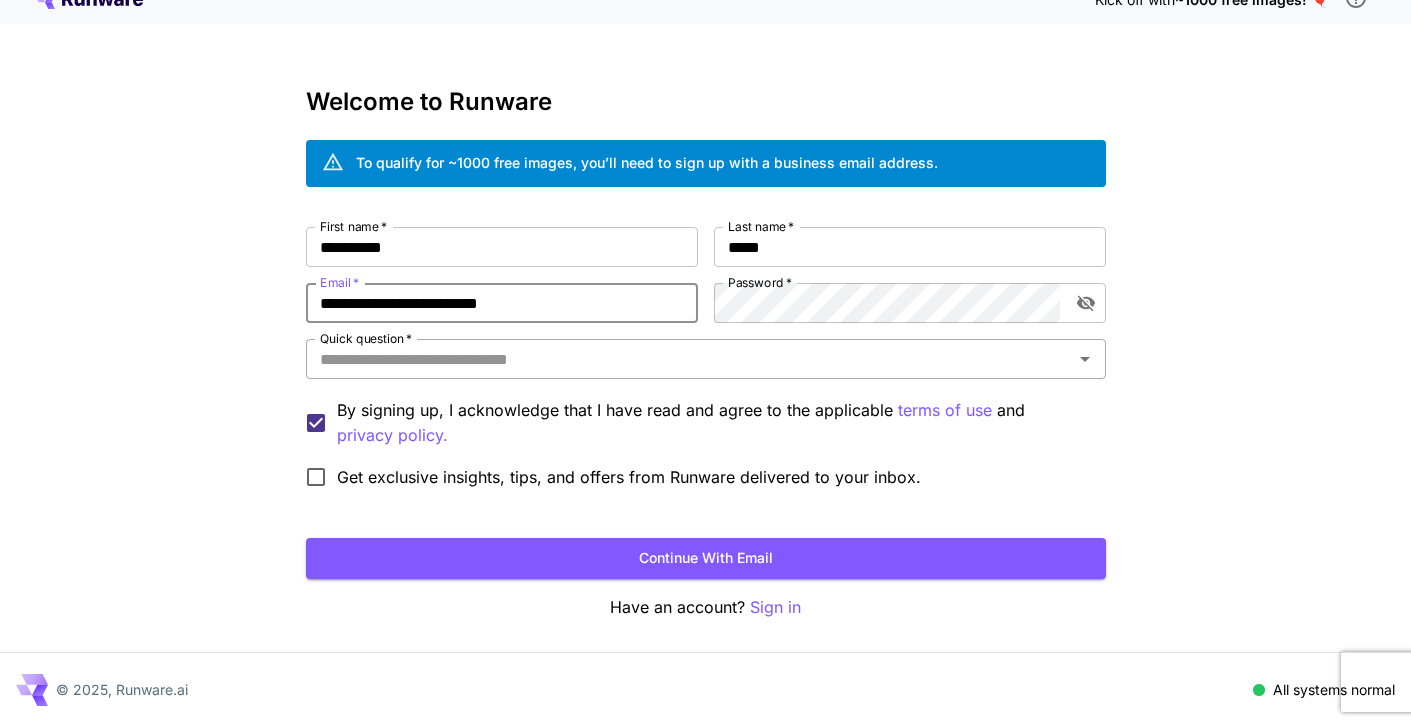 type on "**********" 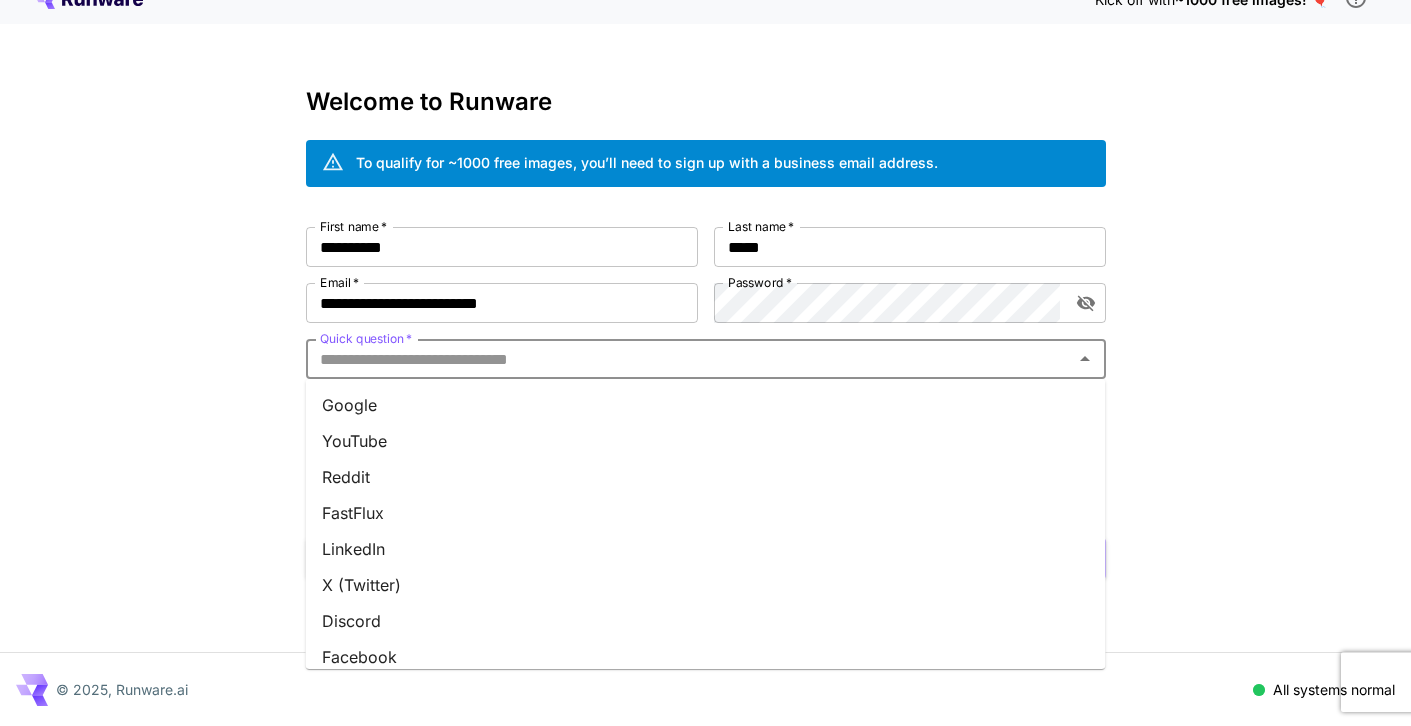 click on "Google" at bounding box center (706, 405) 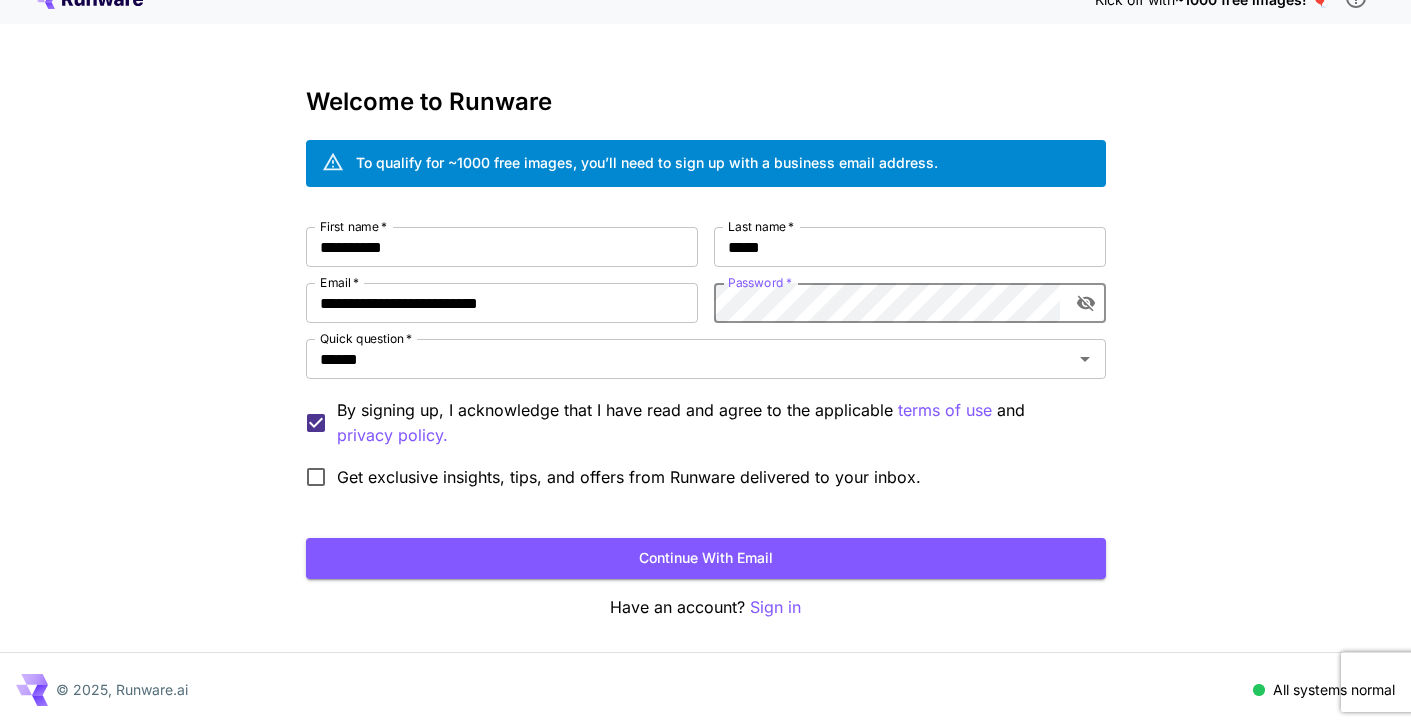 click on "Get exclusive insights, tips, and offers from Runware delivered to your inbox." at bounding box center [706, 477] 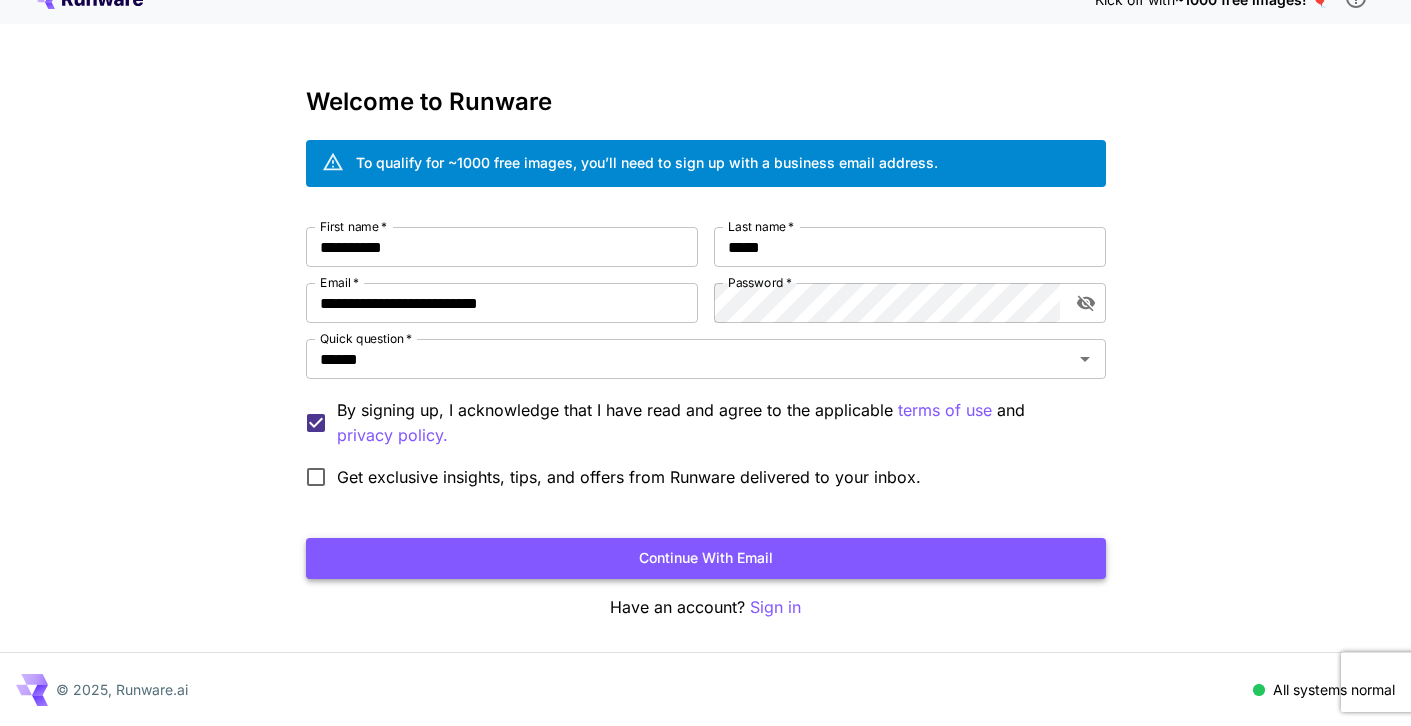 click on "Continue with email" at bounding box center [706, 558] 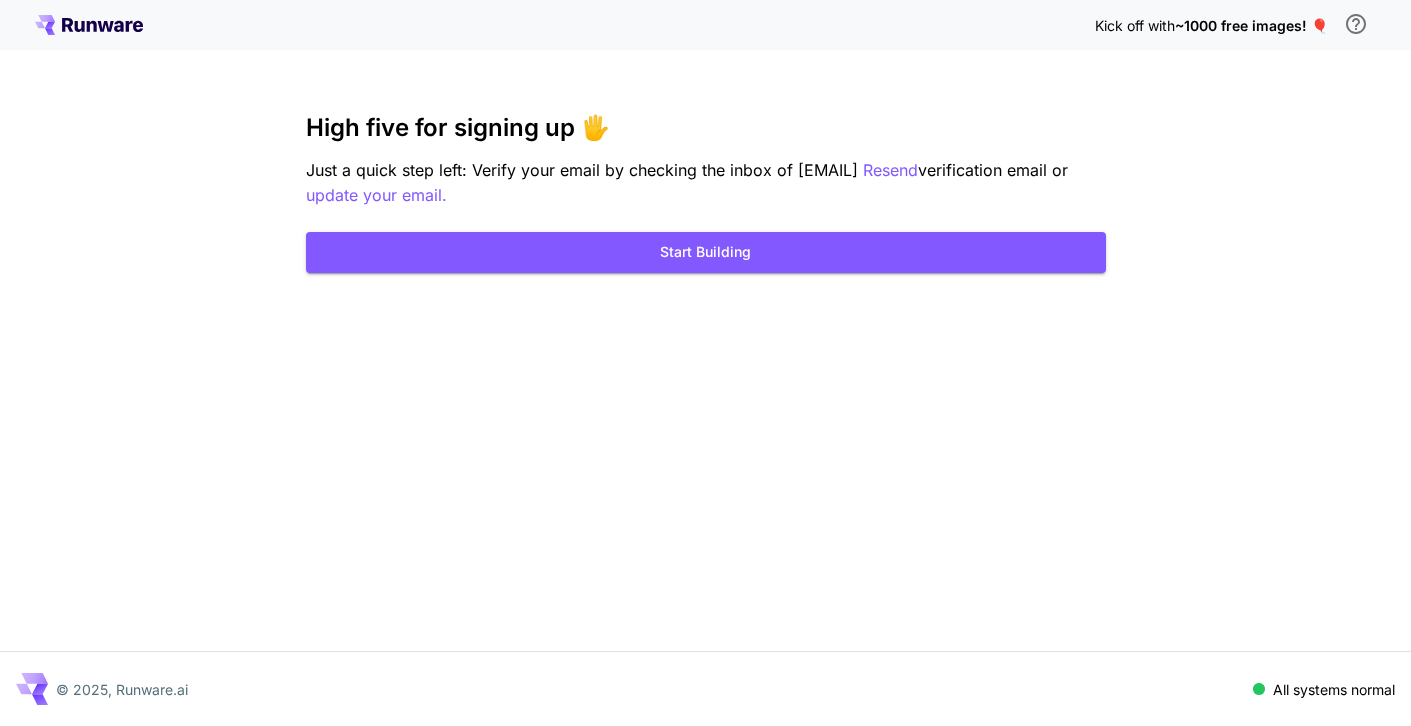 scroll, scrollTop: 0, scrollLeft: 0, axis: both 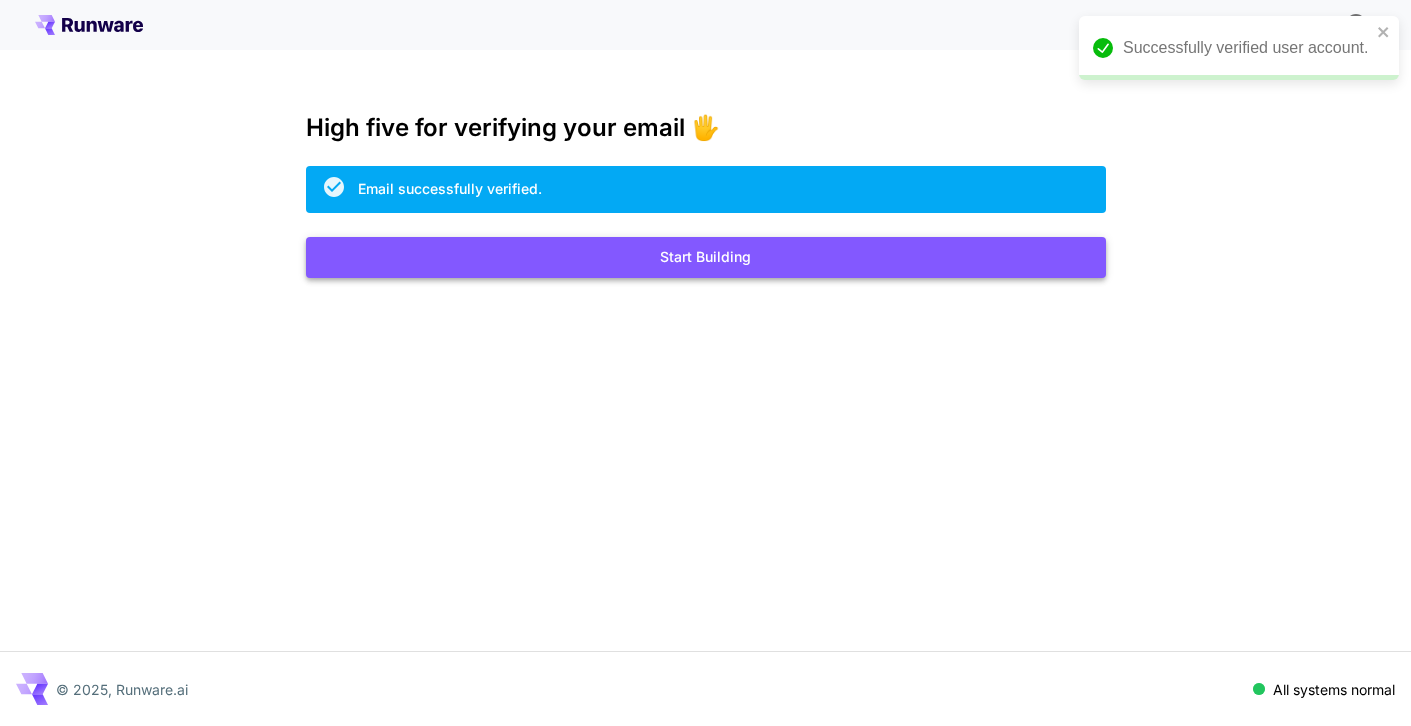 click on "Start Building" at bounding box center [706, 257] 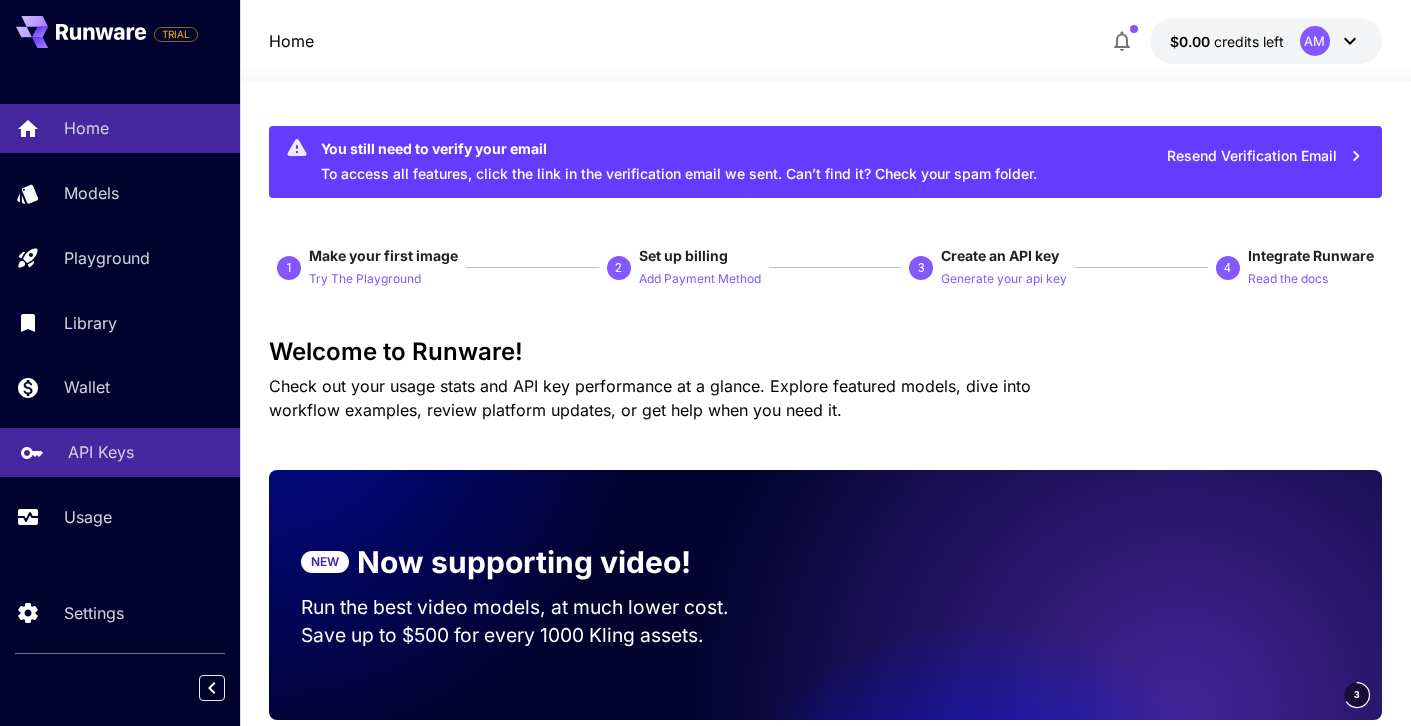click on "API Keys" at bounding box center [101, 452] 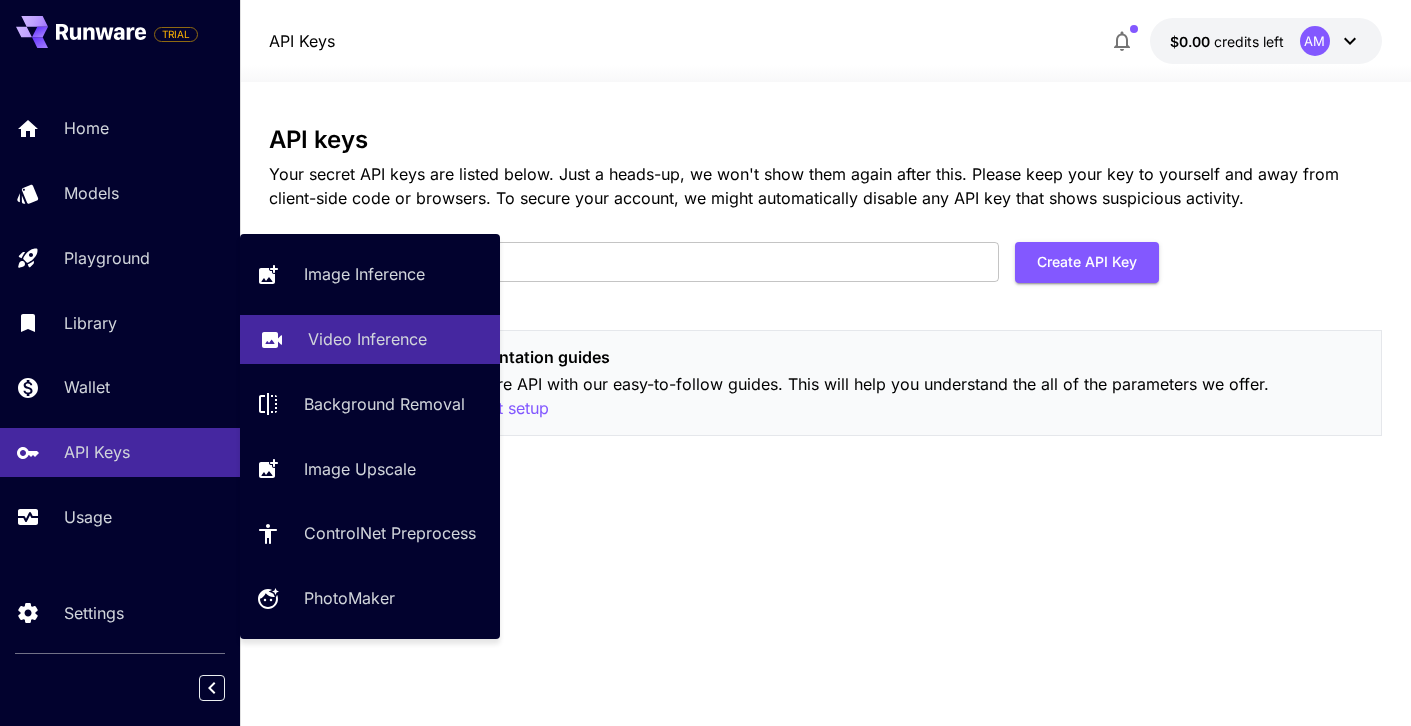 click on "Video Inference" at bounding box center (367, 339) 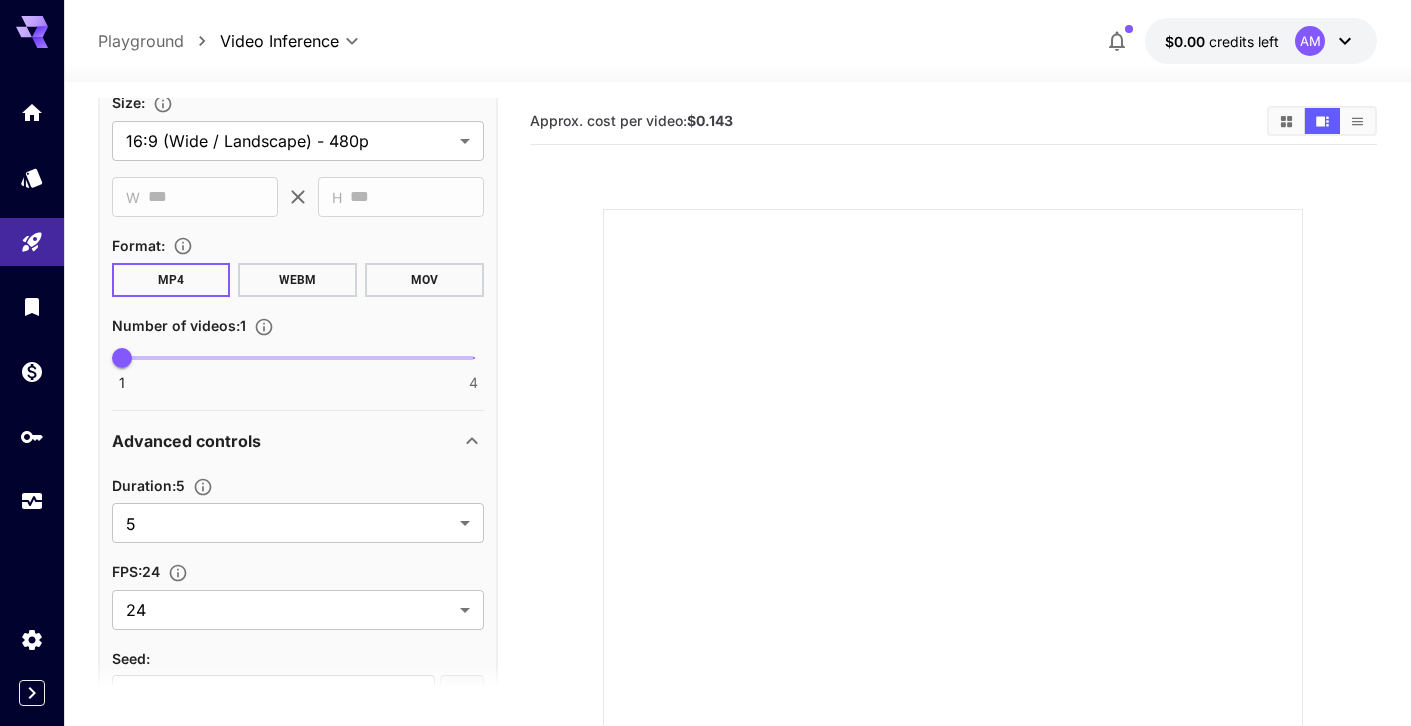 scroll, scrollTop: 725, scrollLeft: 0, axis: vertical 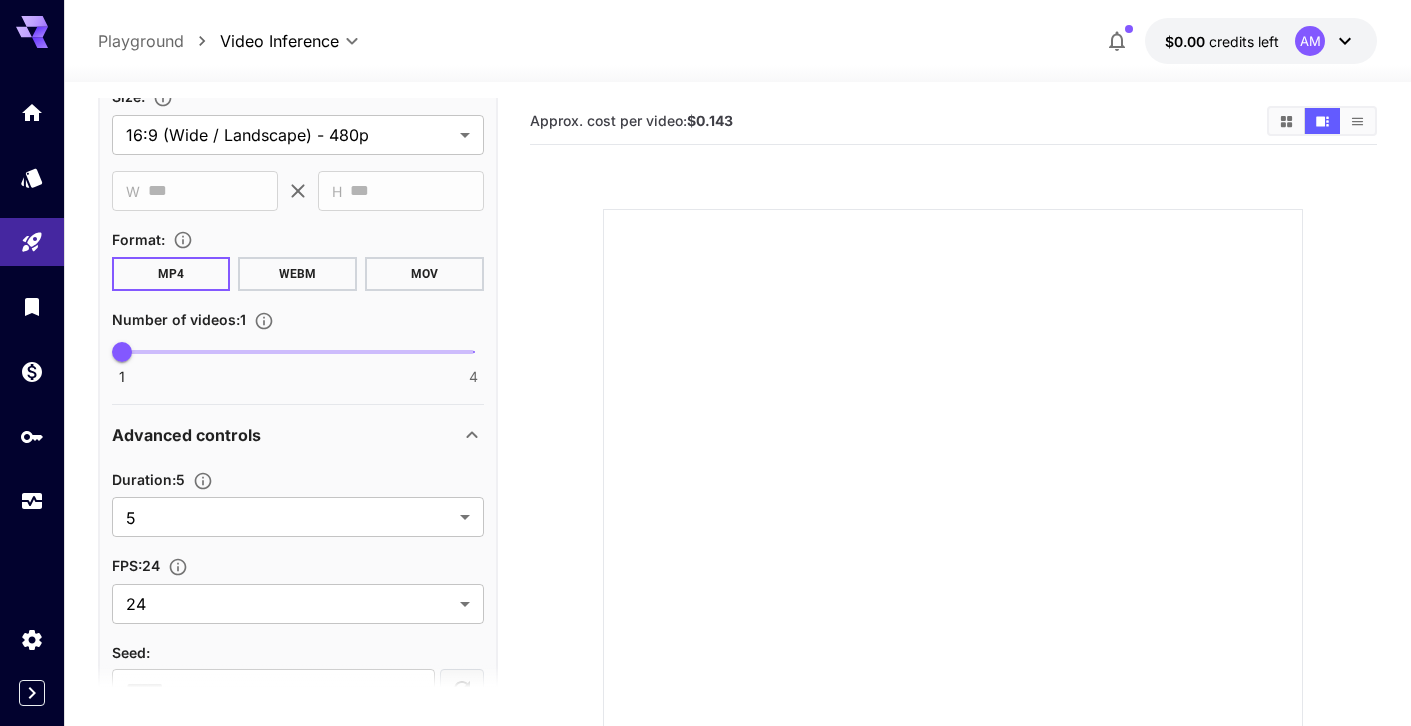 click 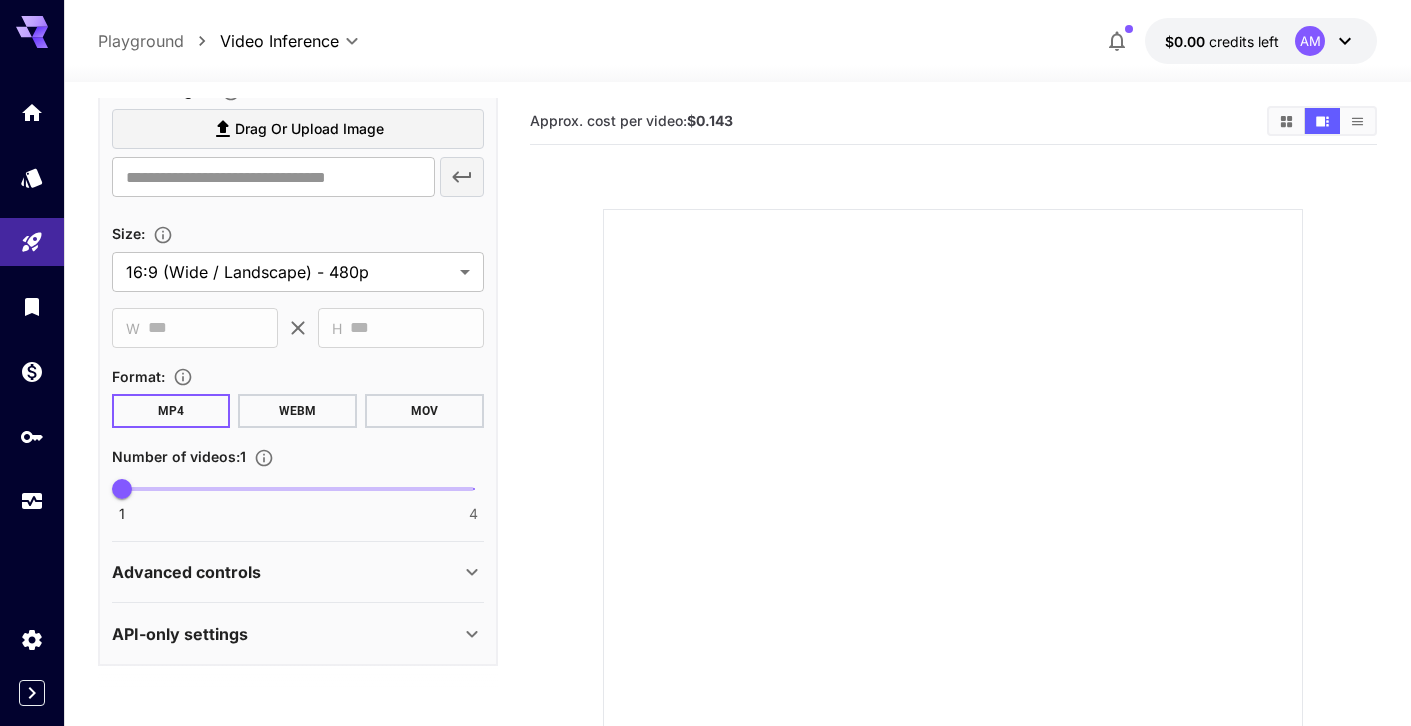 scroll, scrollTop: 588, scrollLeft: 0, axis: vertical 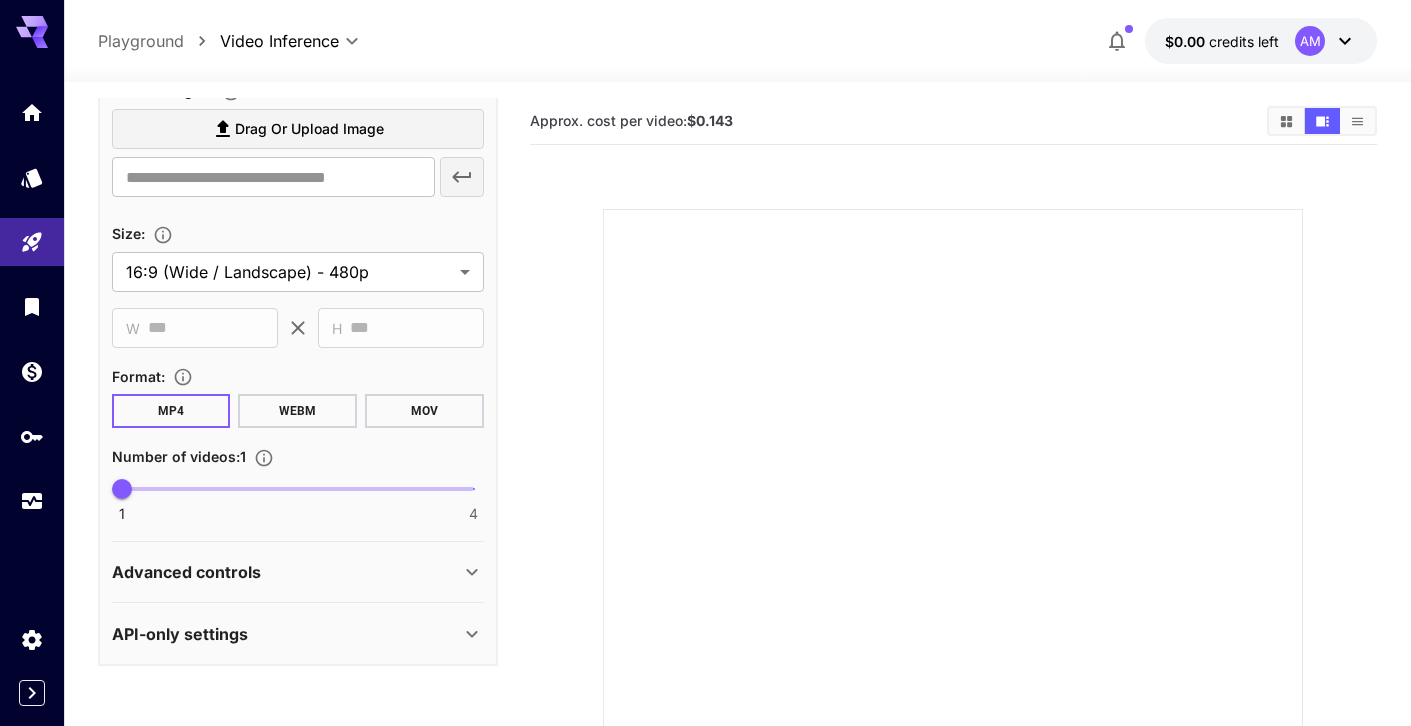 click 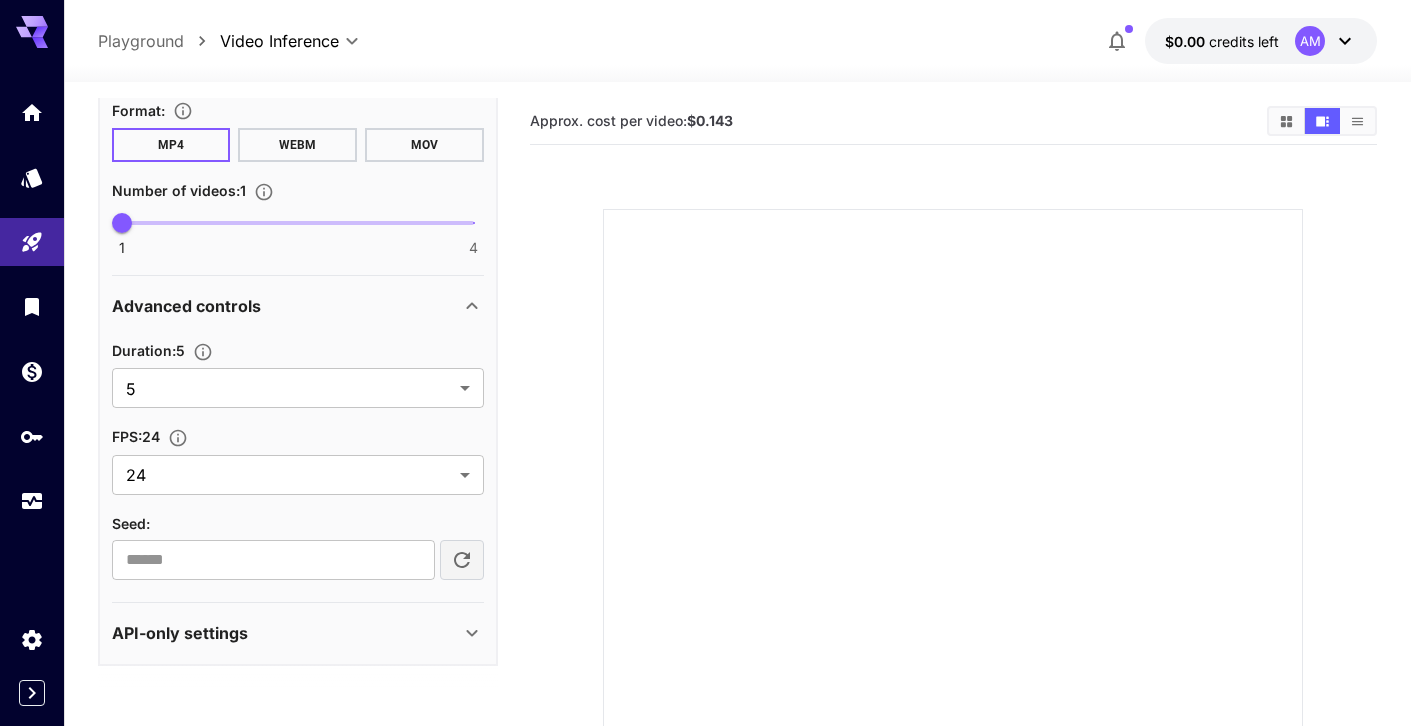 scroll, scrollTop: 853, scrollLeft: 0, axis: vertical 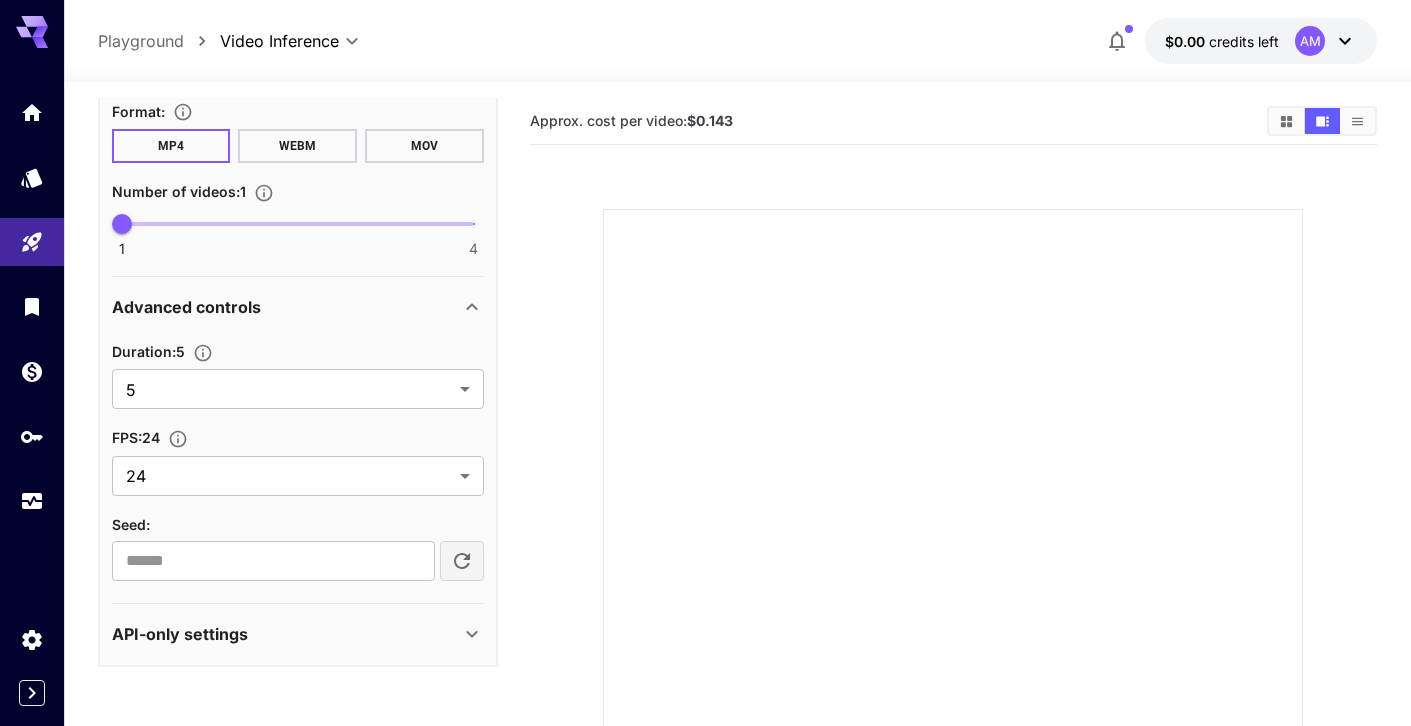click 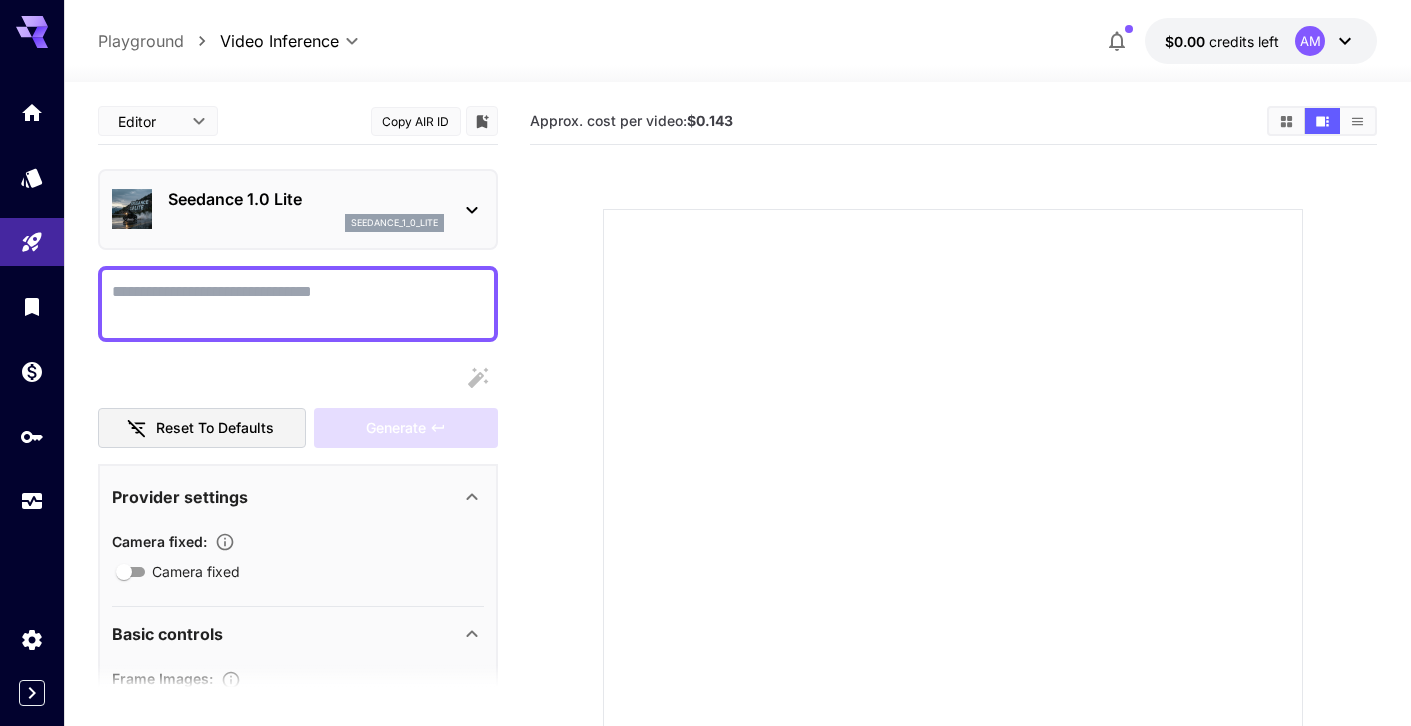 scroll, scrollTop: 0, scrollLeft: 0, axis: both 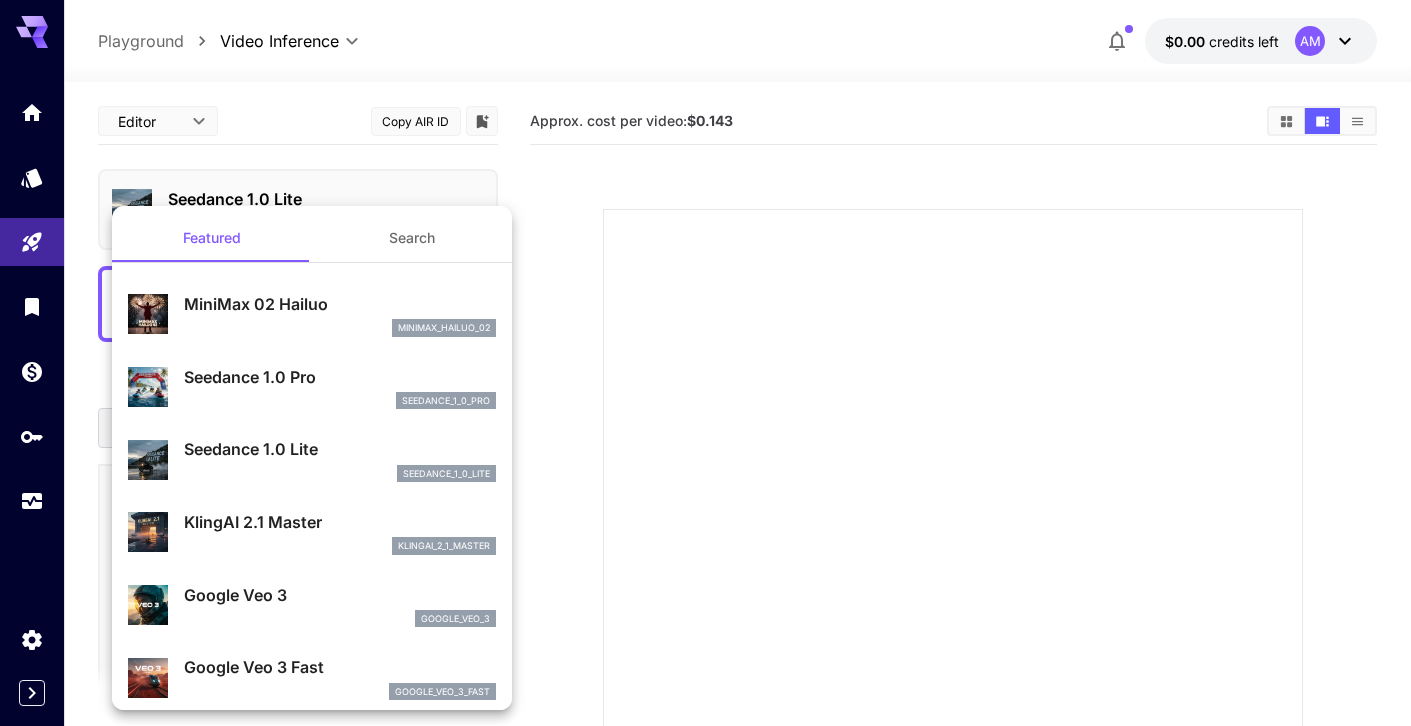 click on "MiniMax 02 Hailuo" at bounding box center (340, 304) 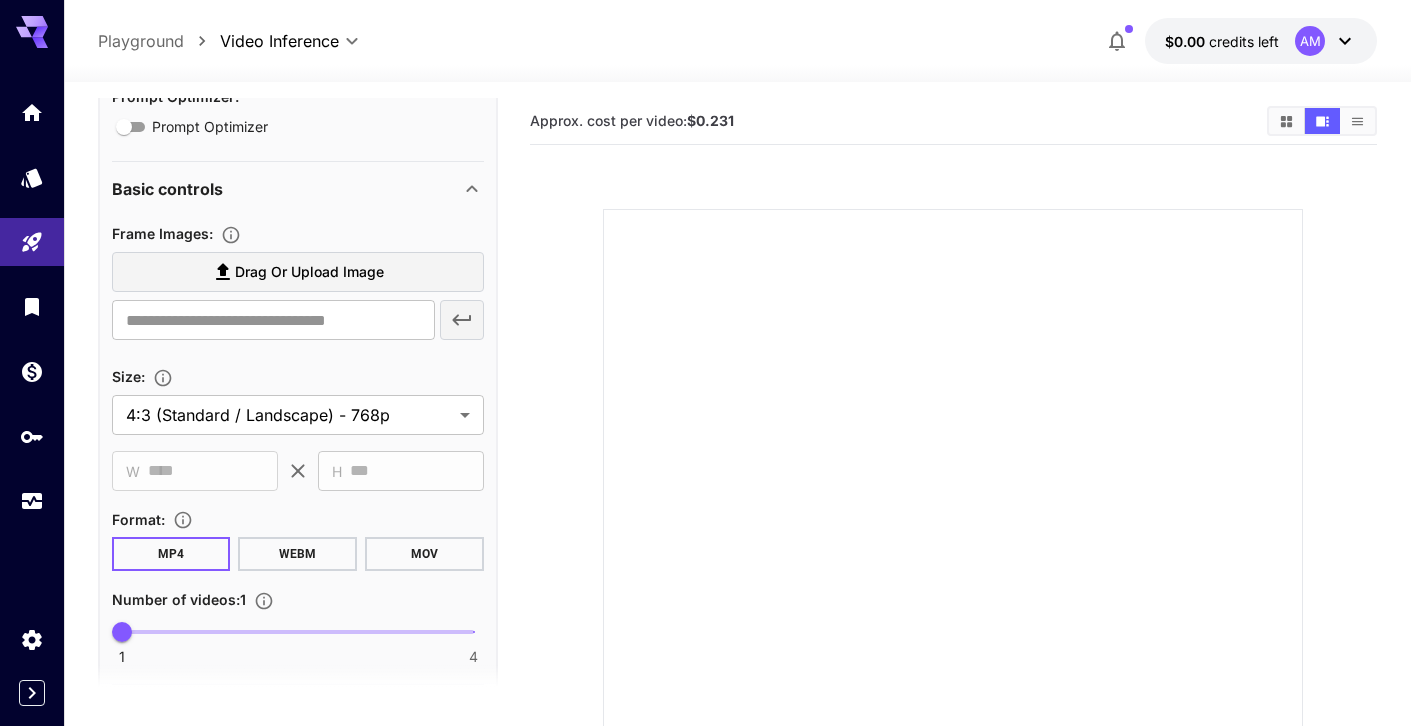 scroll, scrollTop: 446, scrollLeft: 0, axis: vertical 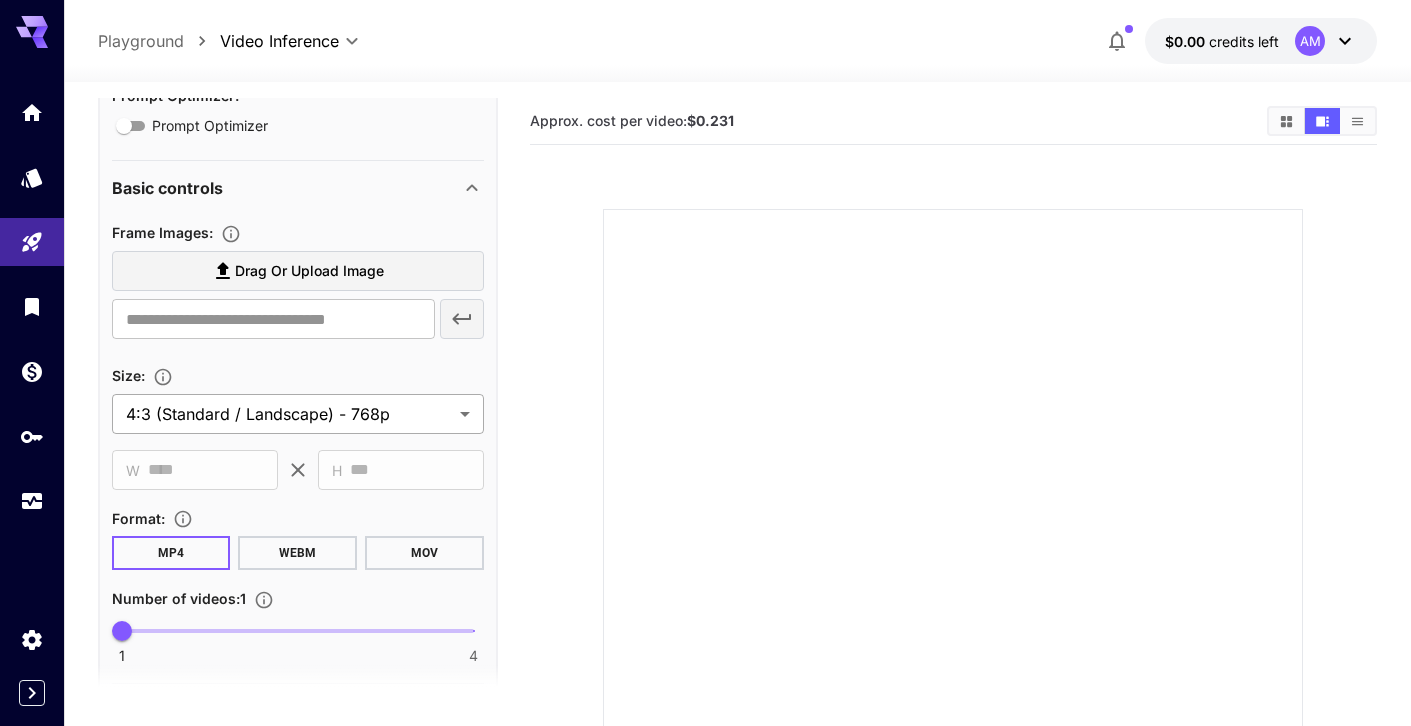 click on "**********" at bounding box center (705, 484) 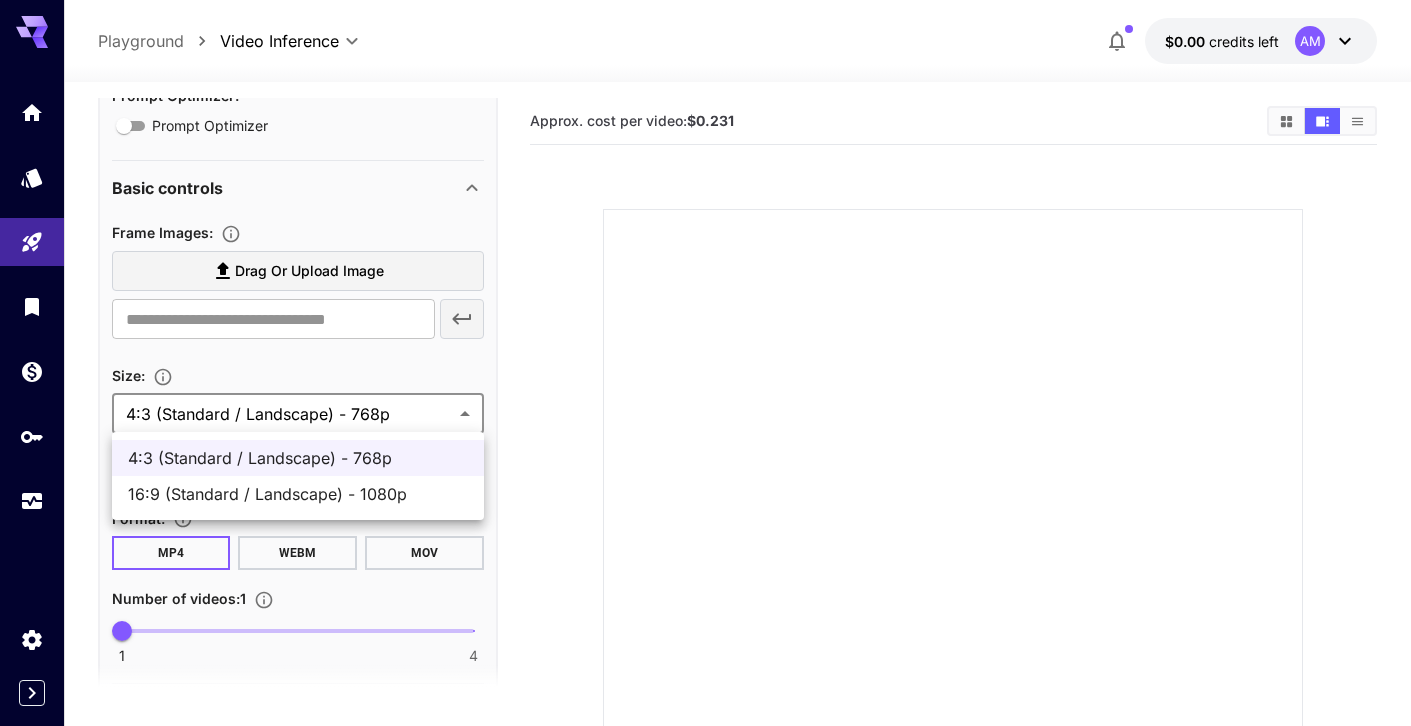 click on "16:9 (Standard / Landscape) - 1080p" at bounding box center (298, 494) 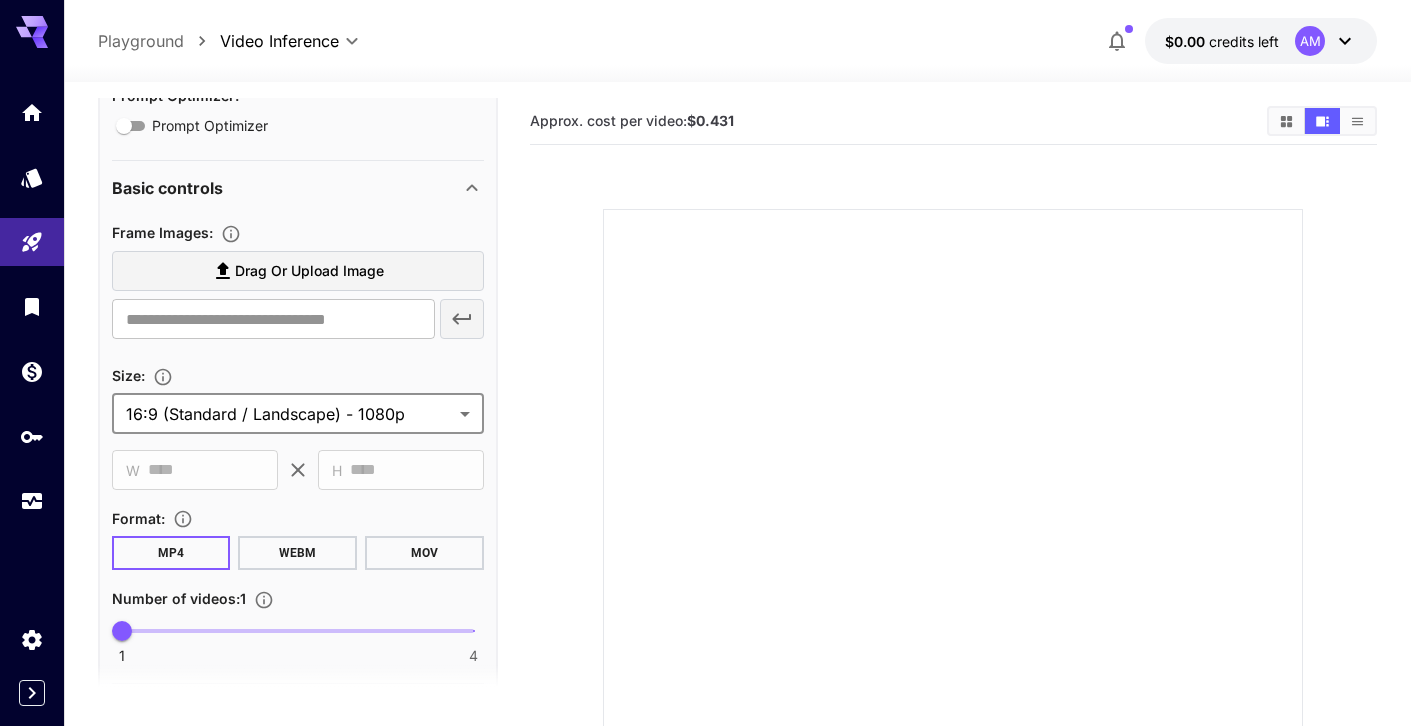 click on "**********" at bounding box center (705, 484) 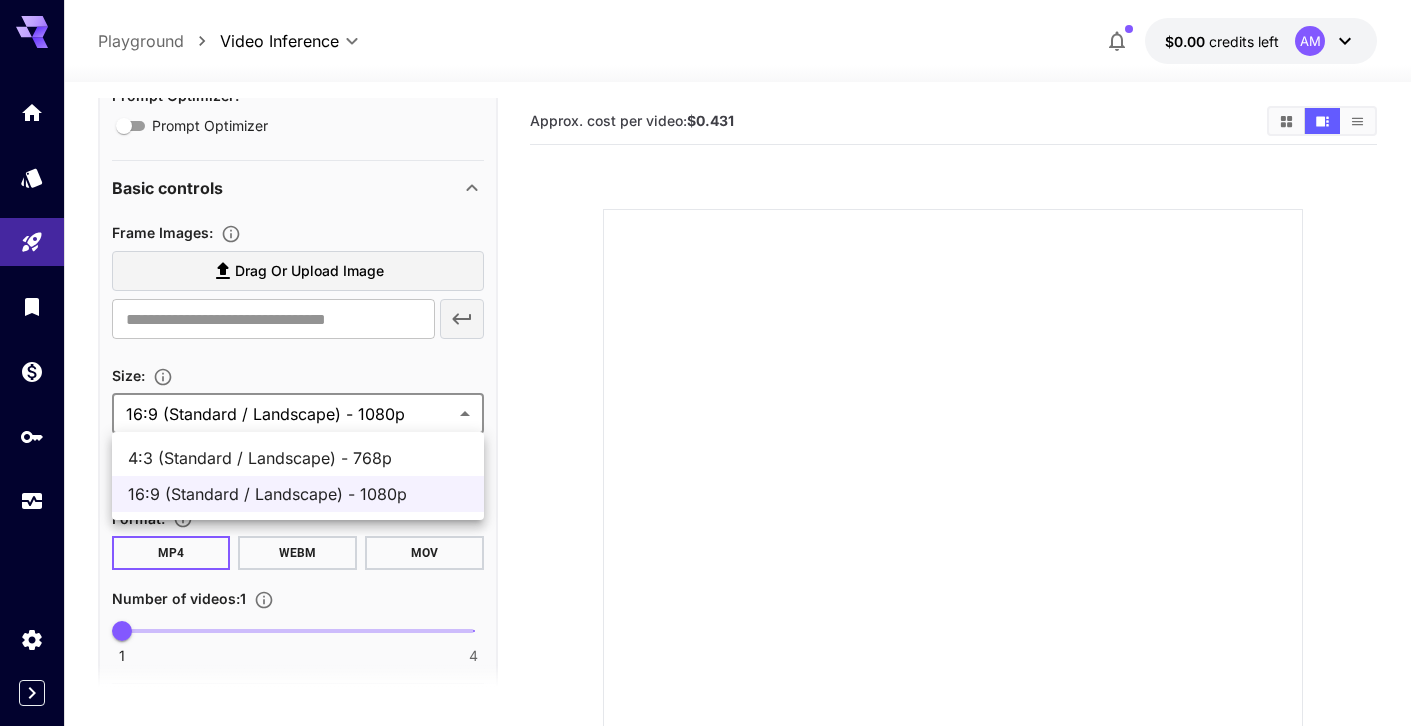 click at bounding box center [705, 363] 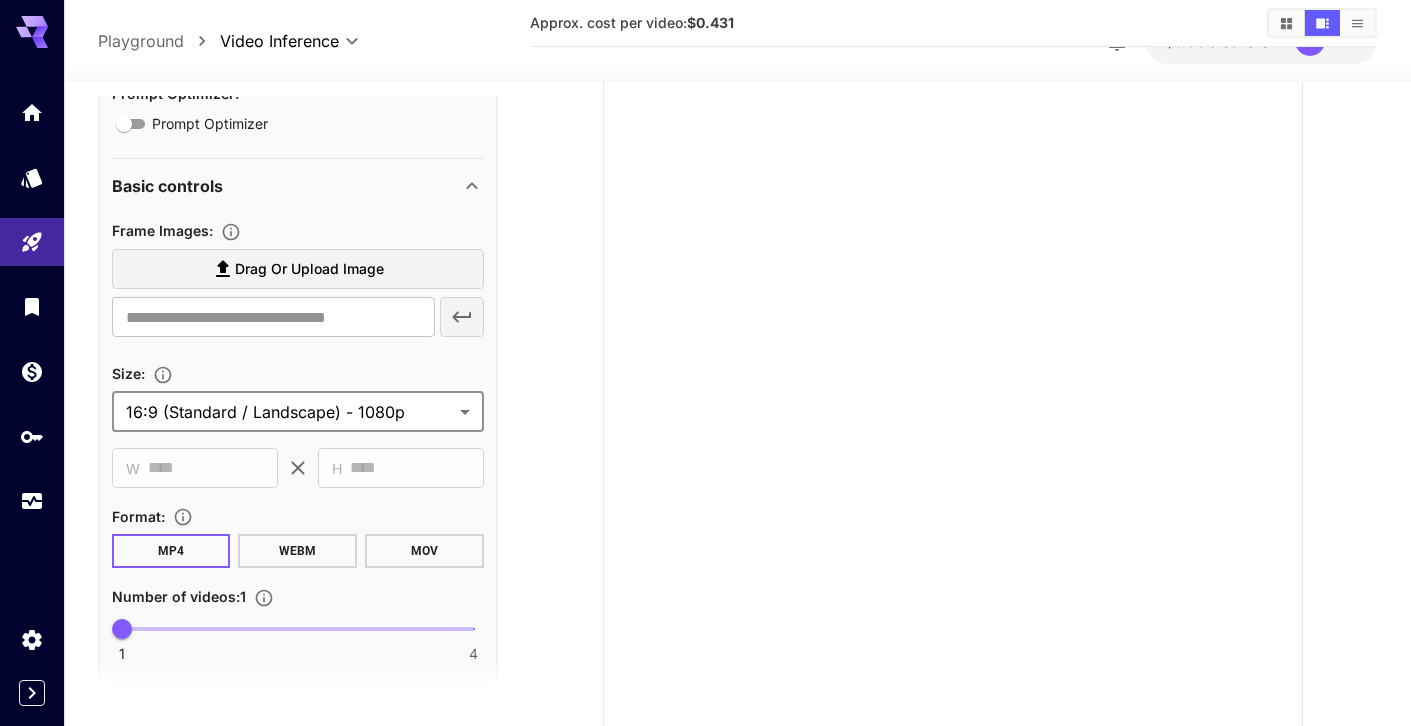 scroll, scrollTop: 176, scrollLeft: 0, axis: vertical 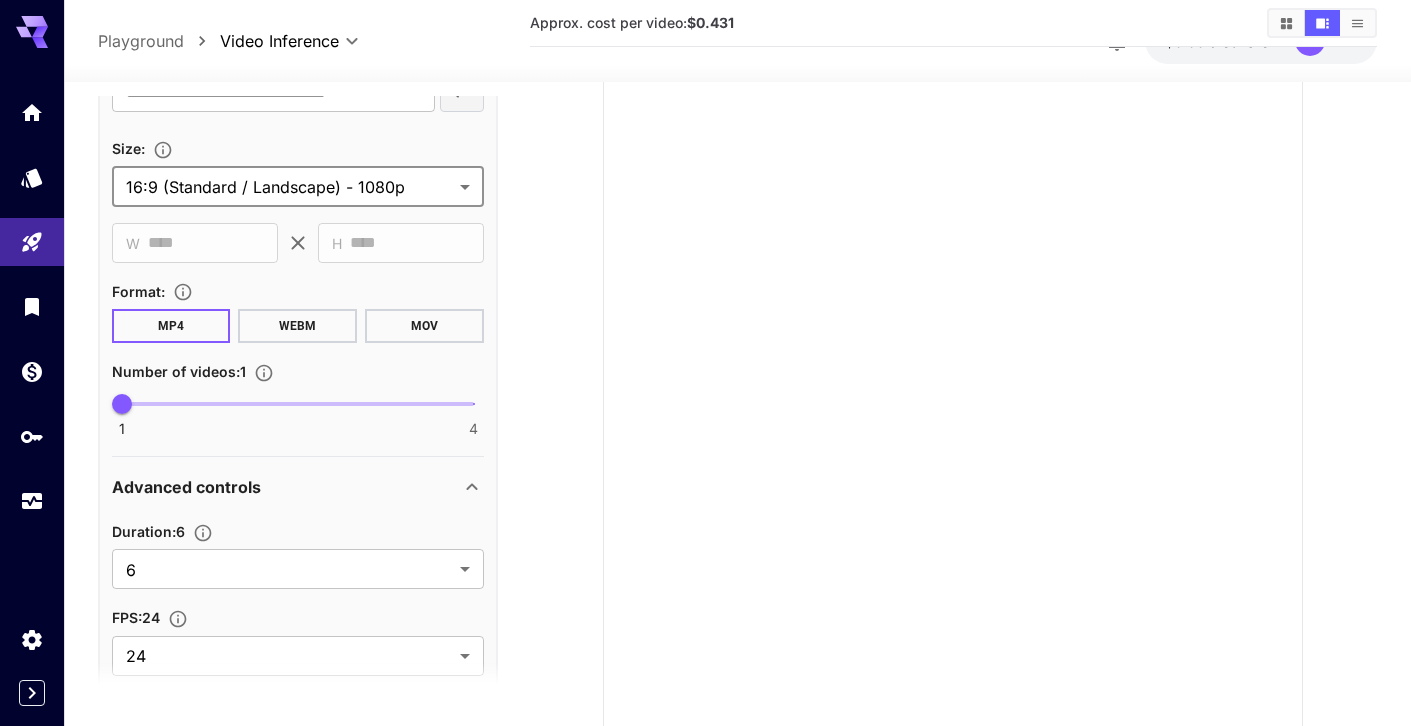 click on "WEBM" at bounding box center [297, 326] 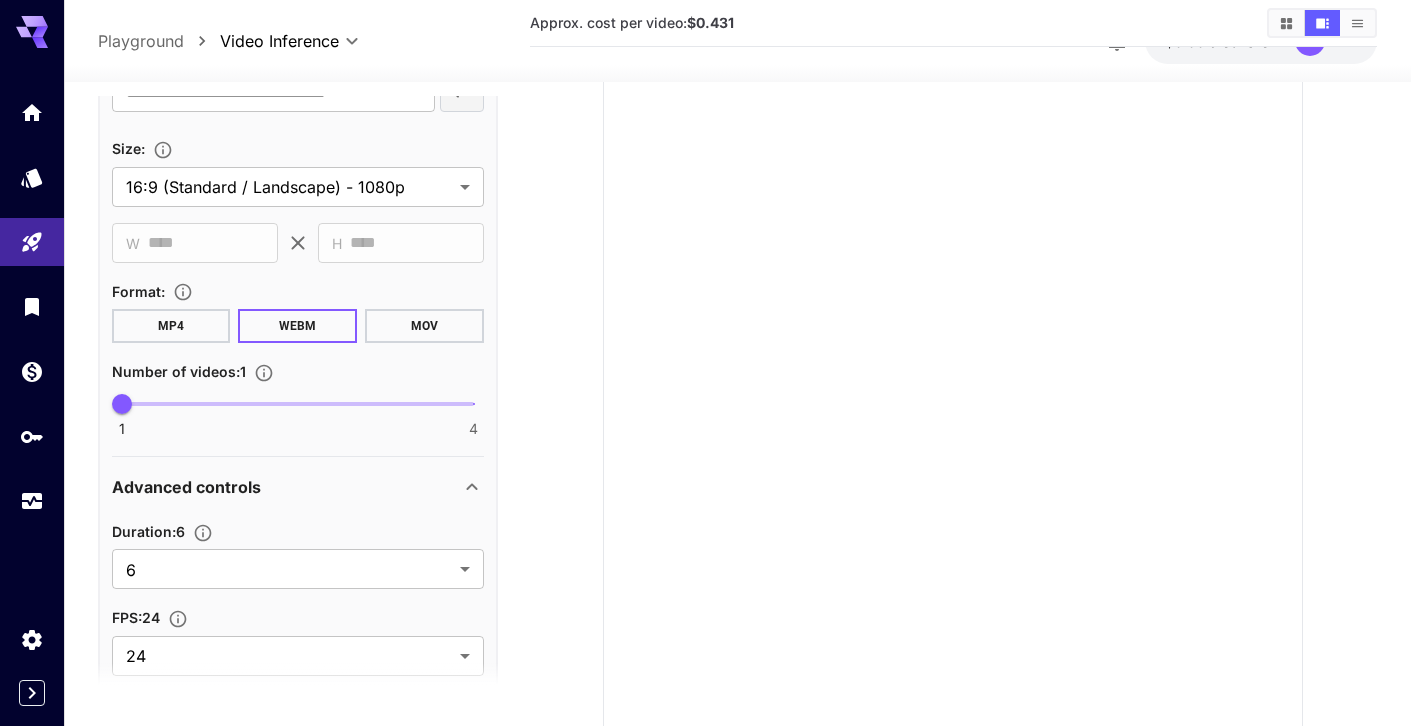 click on "MOV" at bounding box center [424, 326] 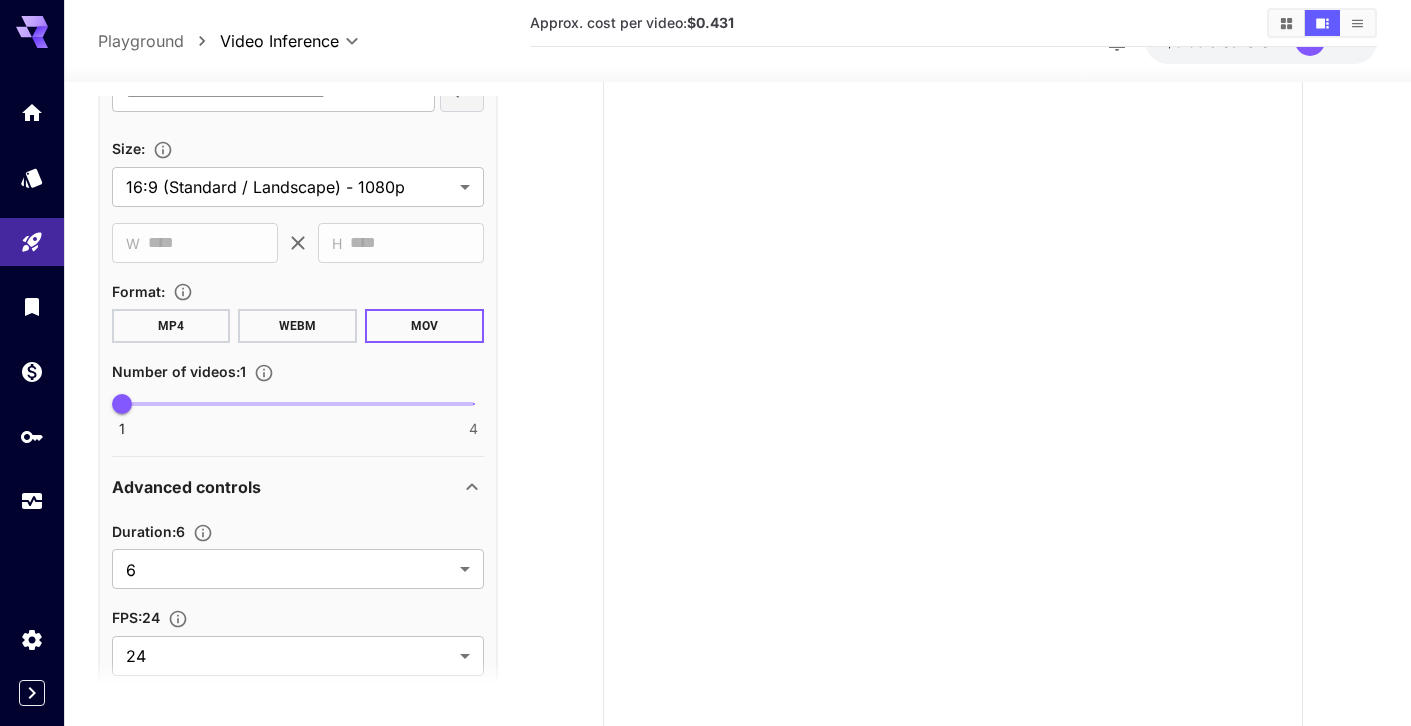 click on "MP4" at bounding box center [171, 326] 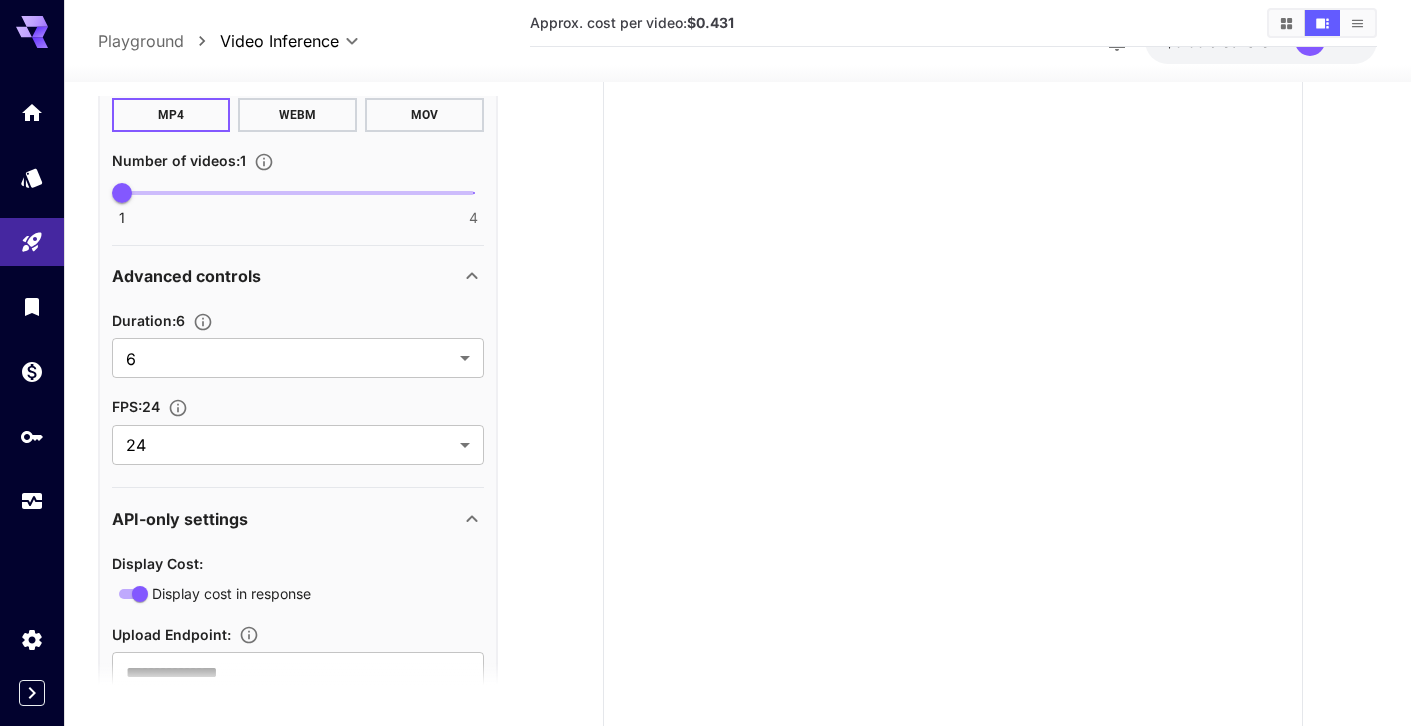 scroll, scrollTop: 882, scrollLeft: 0, axis: vertical 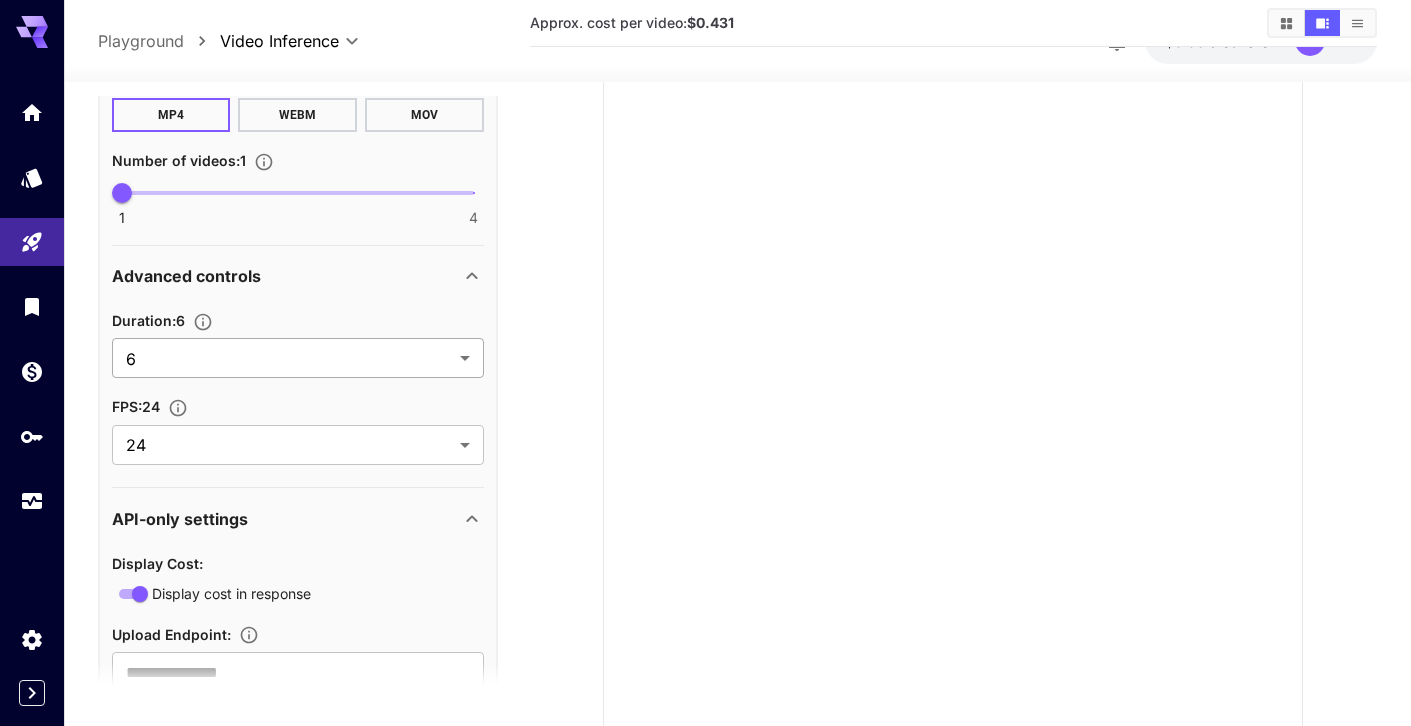 click on "**********" at bounding box center [705, 308] 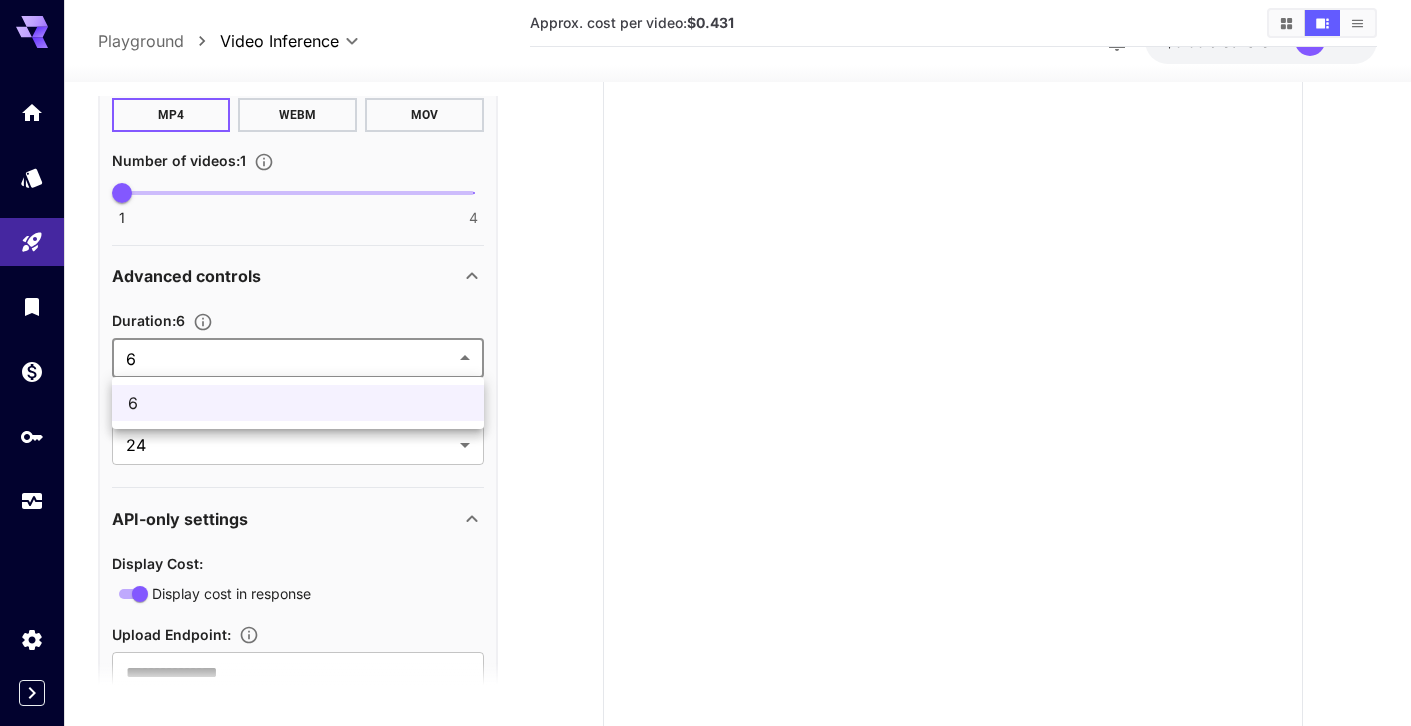 click at bounding box center [705, 363] 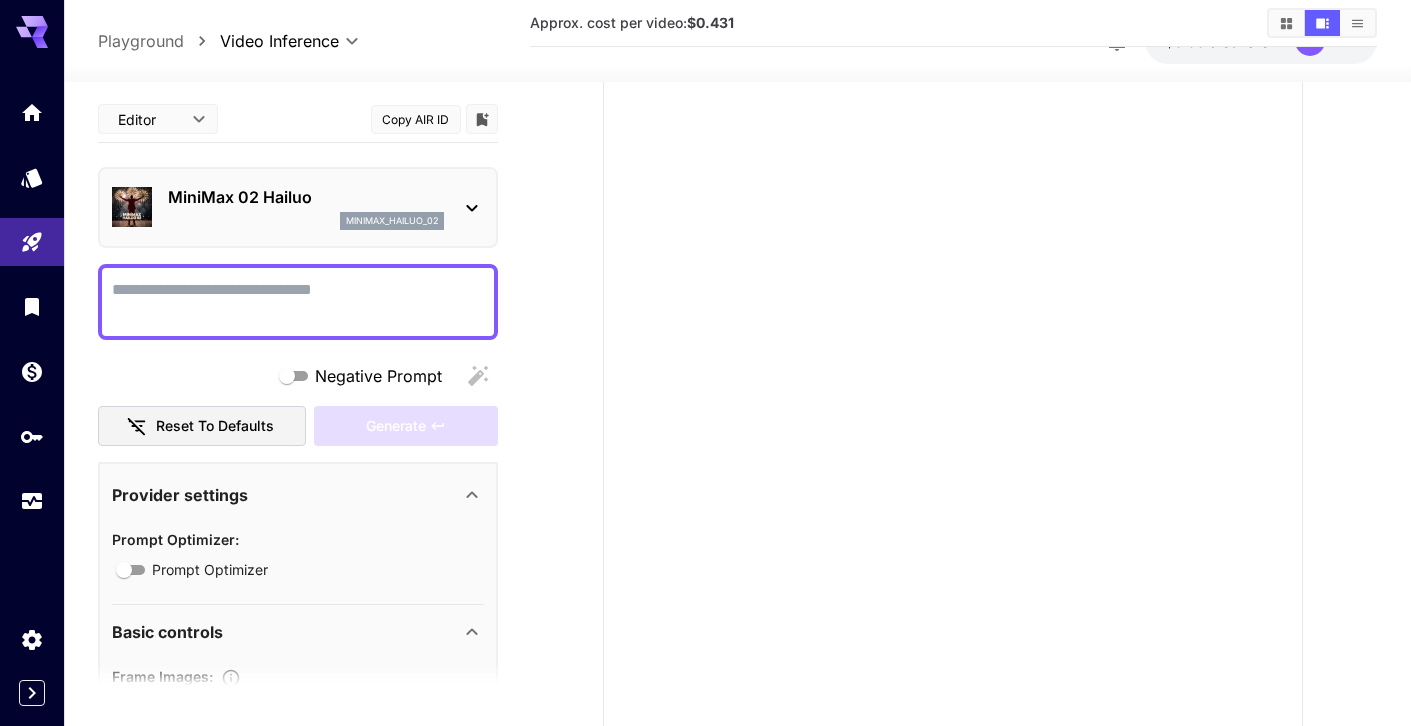 scroll, scrollTop: 0, scrollLeft: 0, axis: both 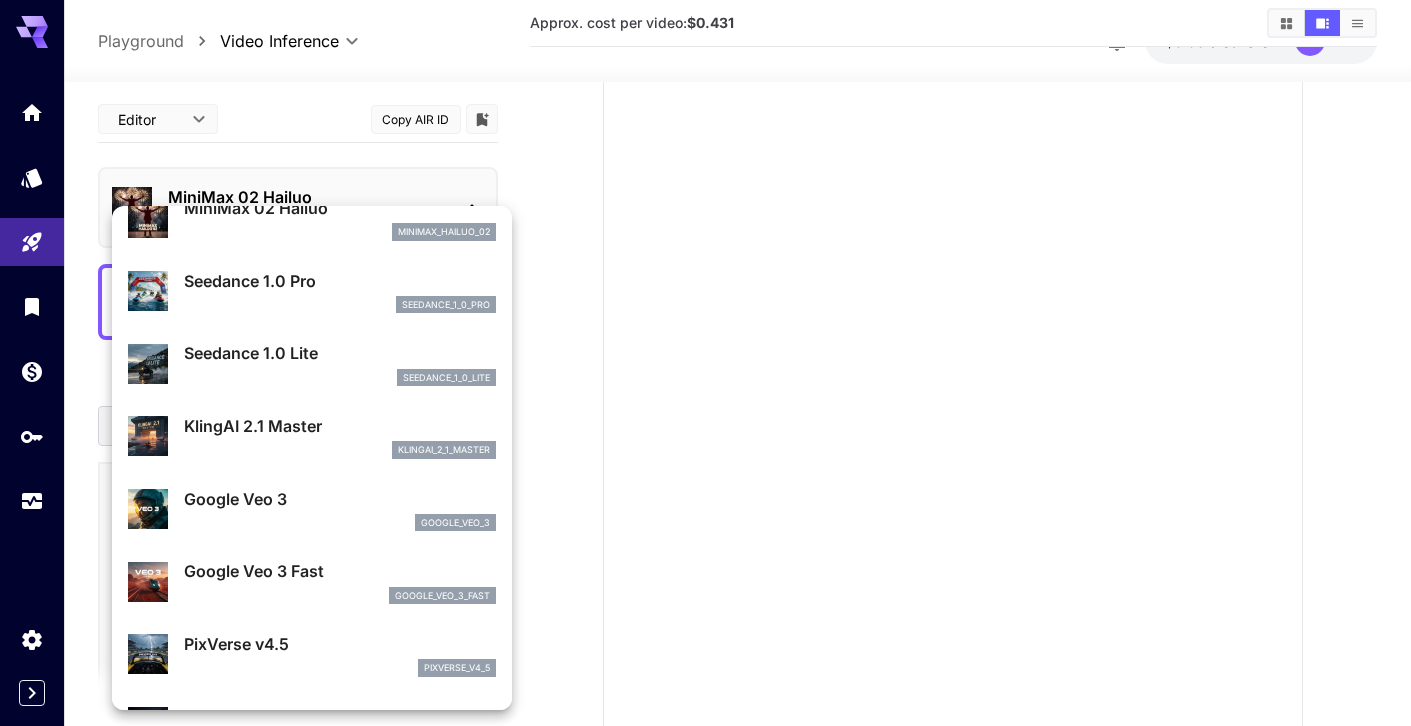 click on "KlingAI 2.1 Master" at bounding box center (340, 426) 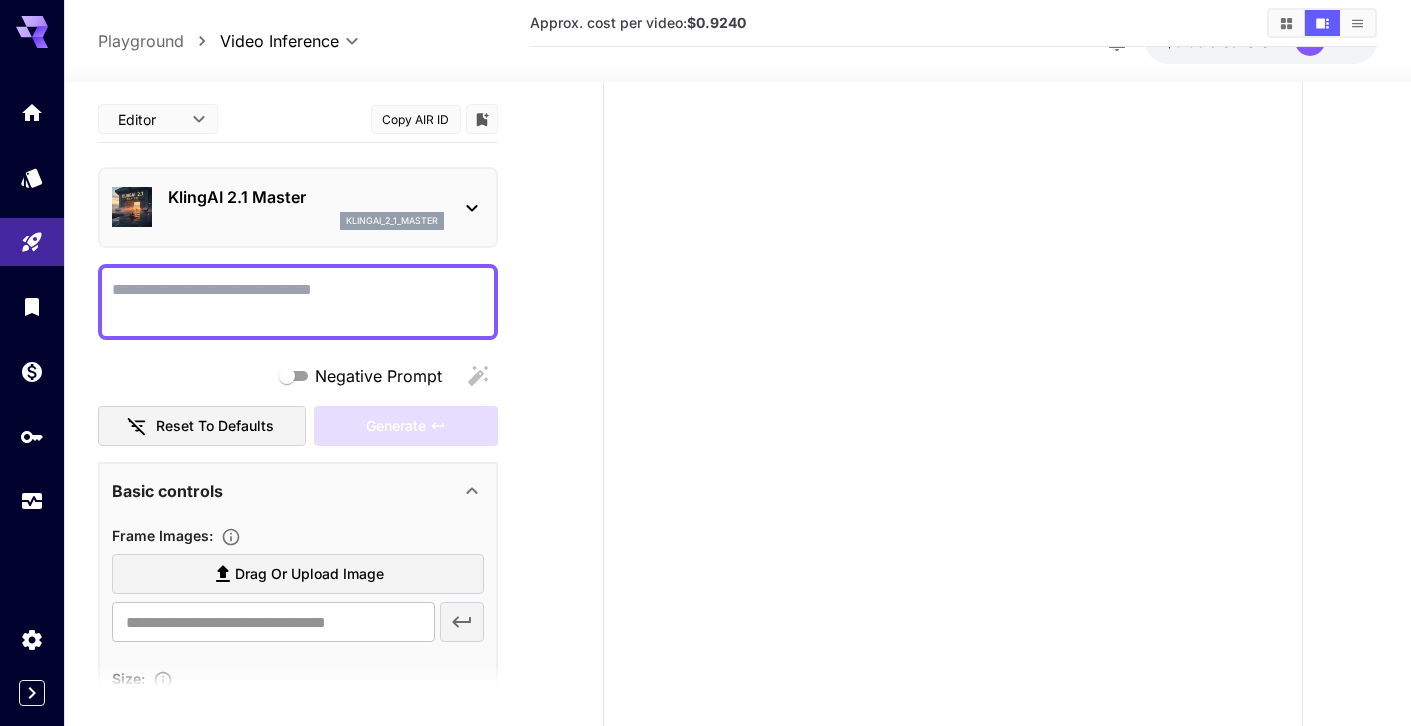 click on "KlingAI 2.1 Master klingai_2_1_master" at bounding box center (298, 207) 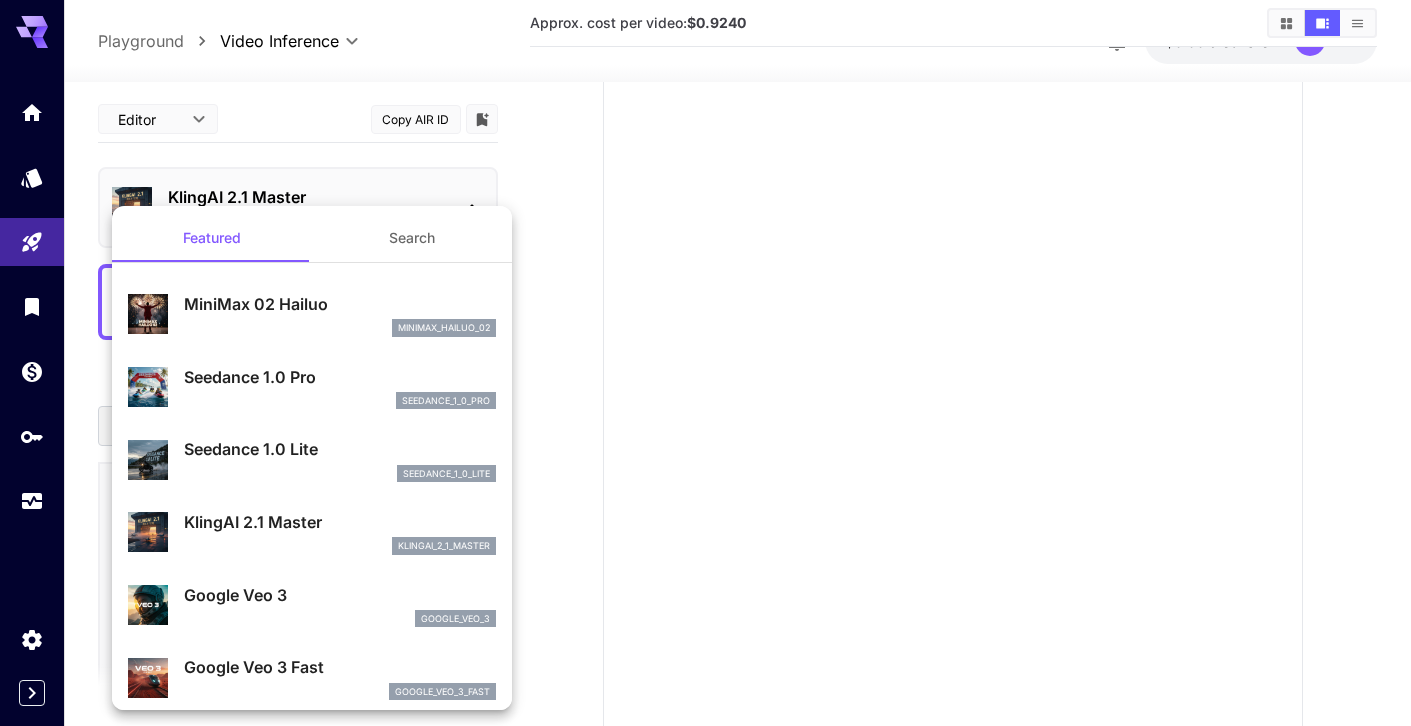 click on "Google Veo 3" at bounding box center (340, 595) 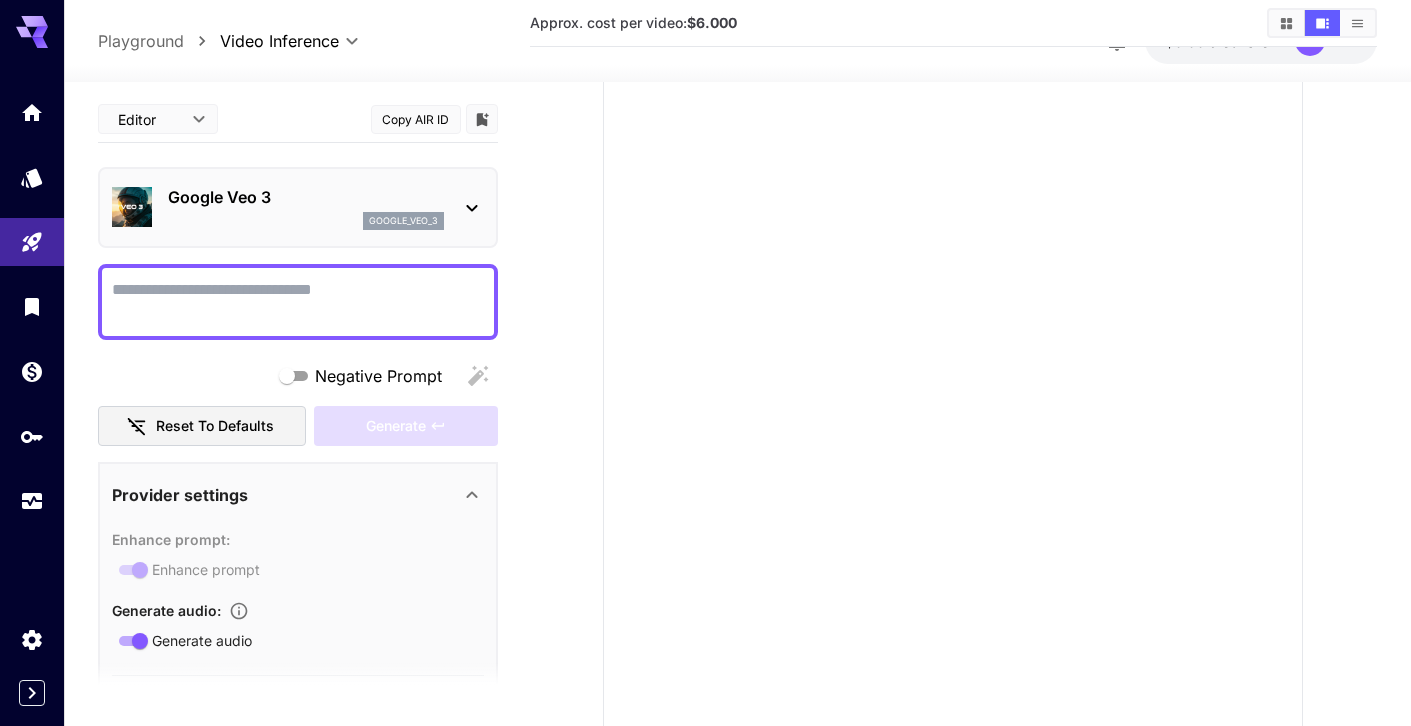 click at bounding box center (472, 207) 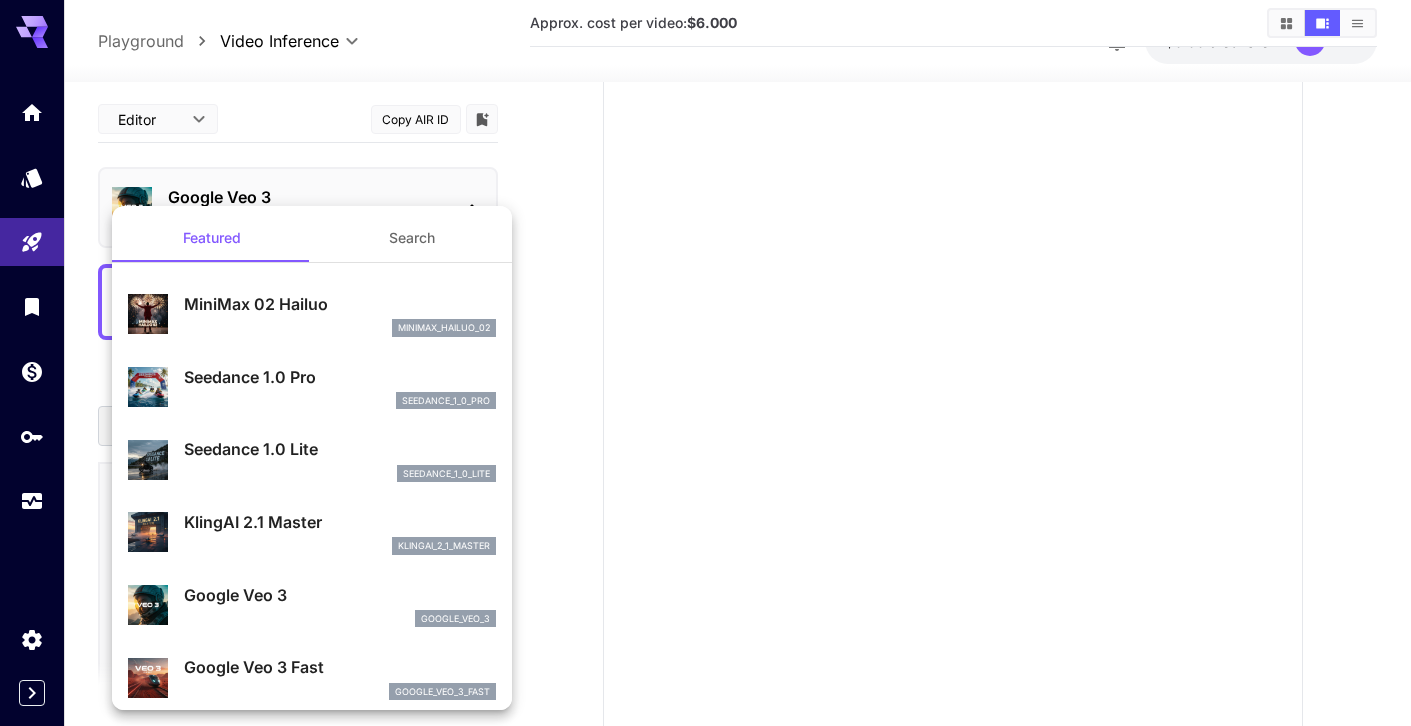 scroll, scrollTop: 0, scrollLeft: 0, axis: both 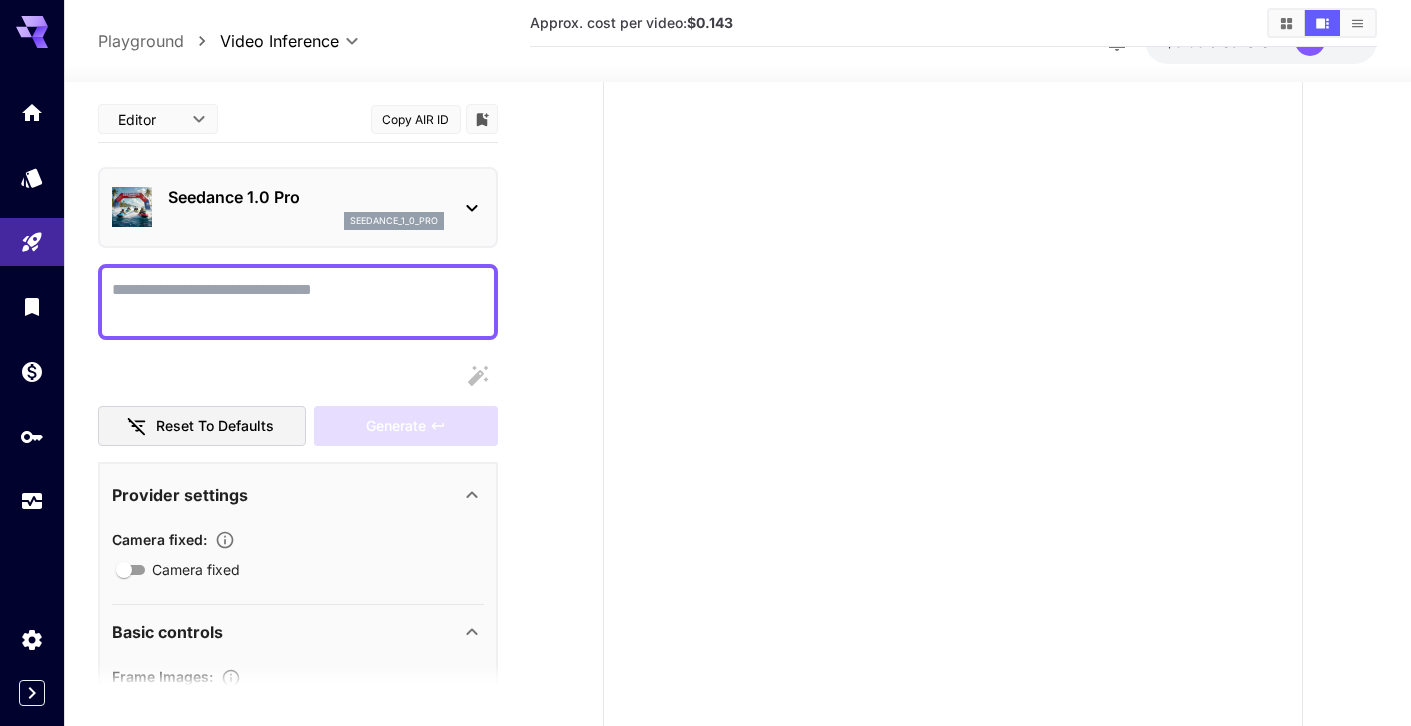 click 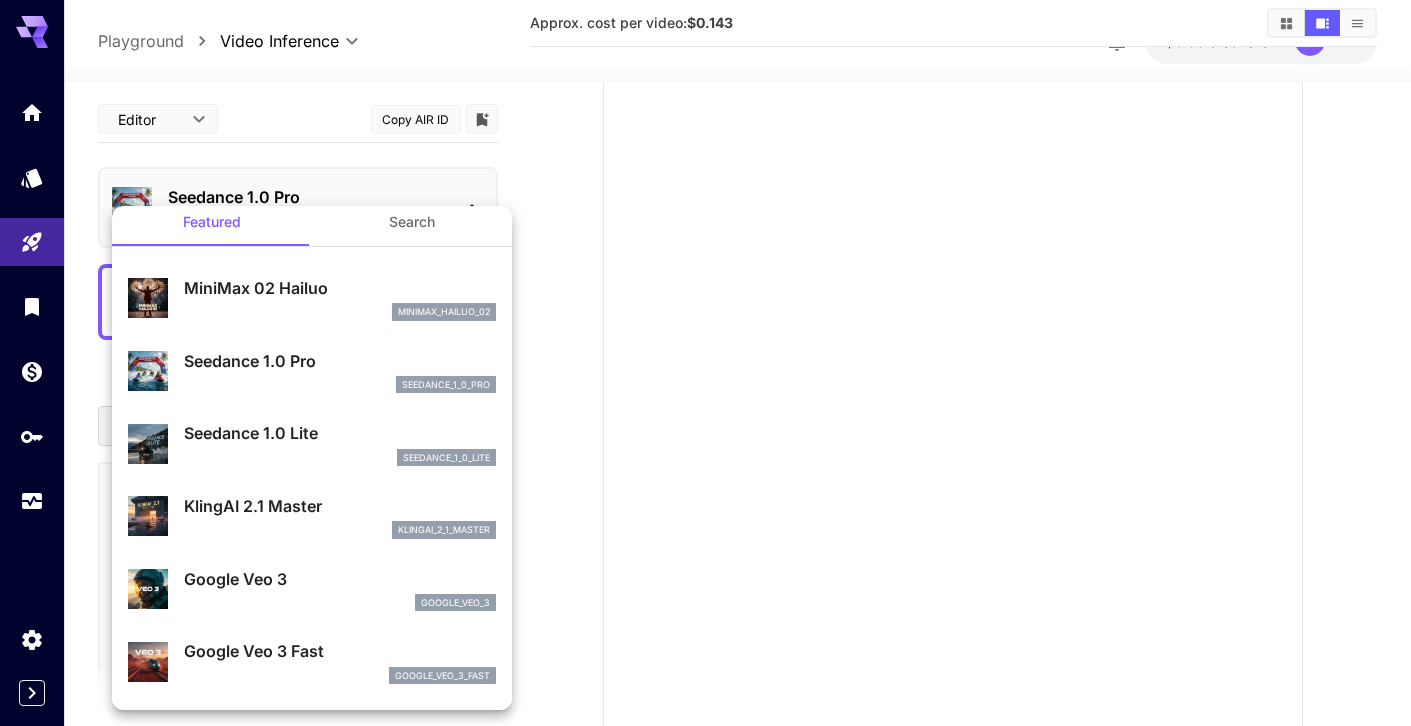 scroll, scrollTop: 27, scrollLeft: 0, axis: vertical 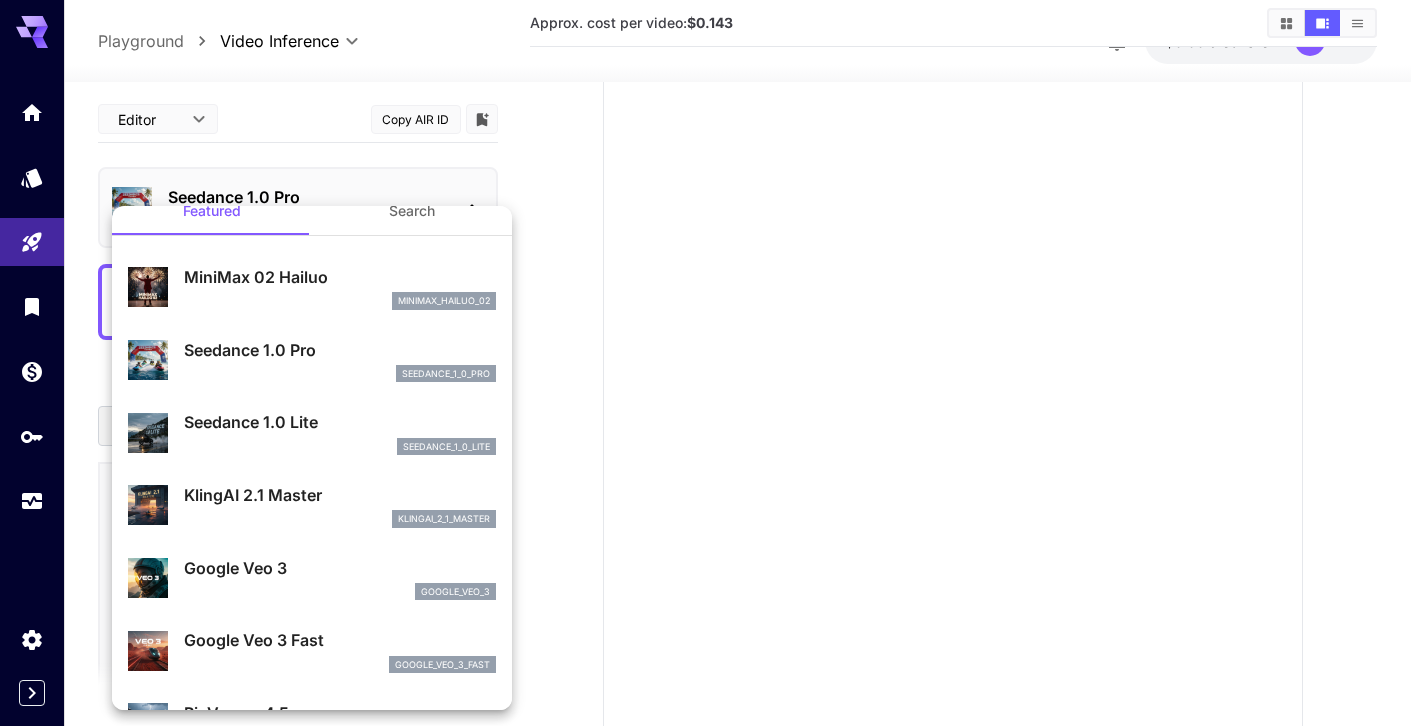 click on "MiniMax 02 Hailuo" at bounding box center (340, 277) 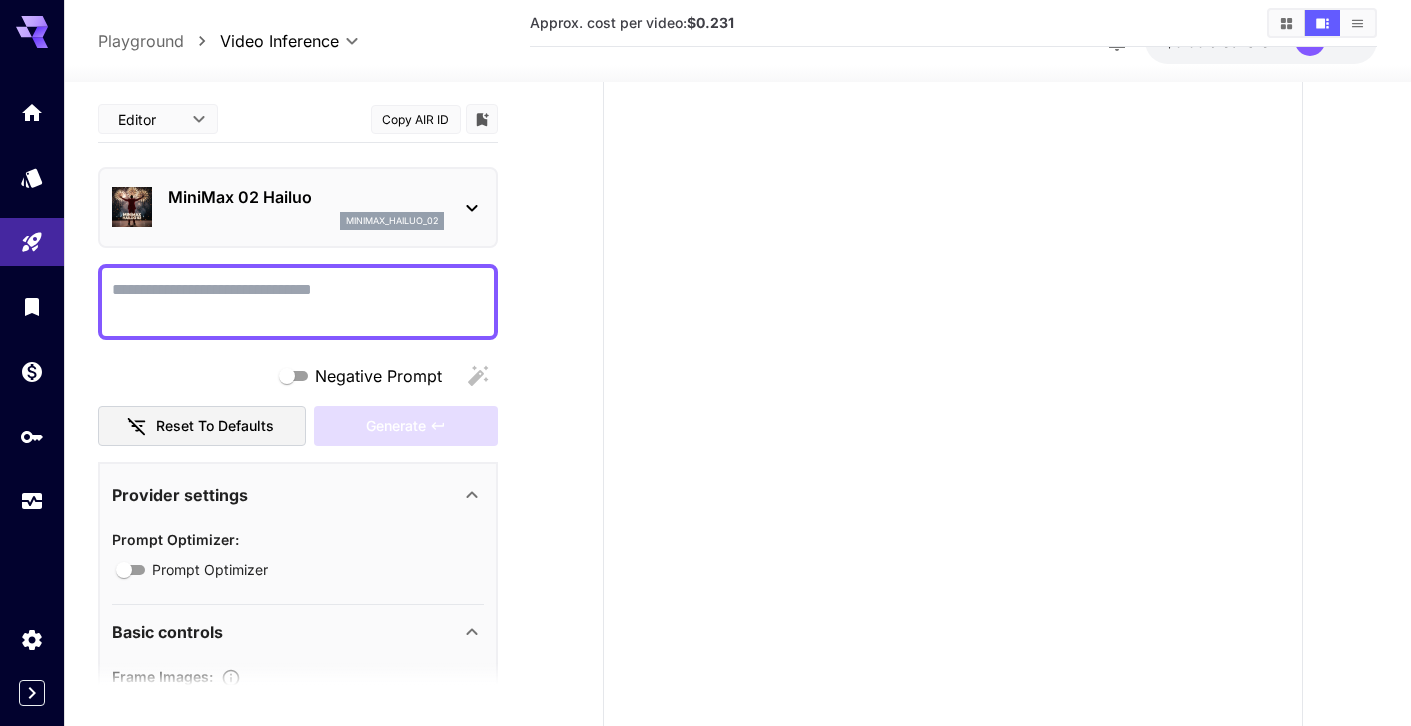 click at bounding box center (953, 359) 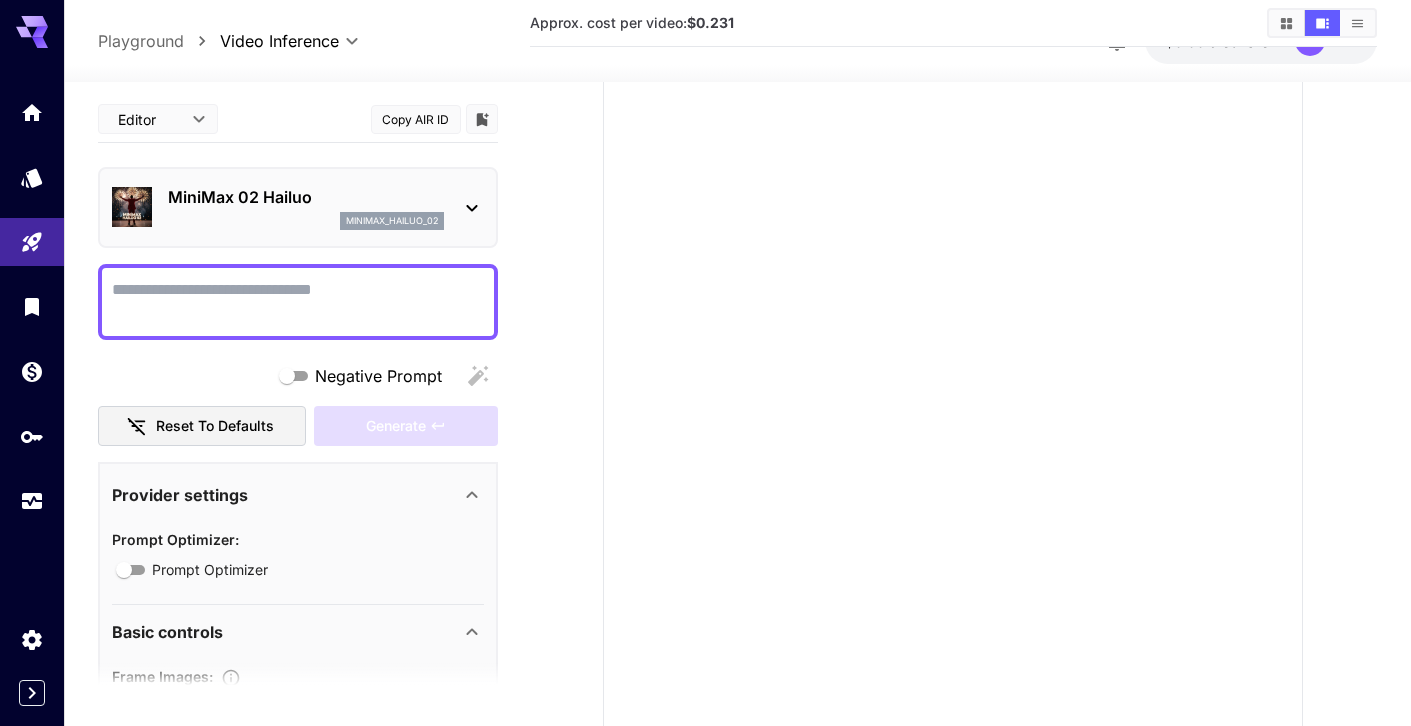 scroll, scrollTop: 0, scrollLeft: 0, axis: both 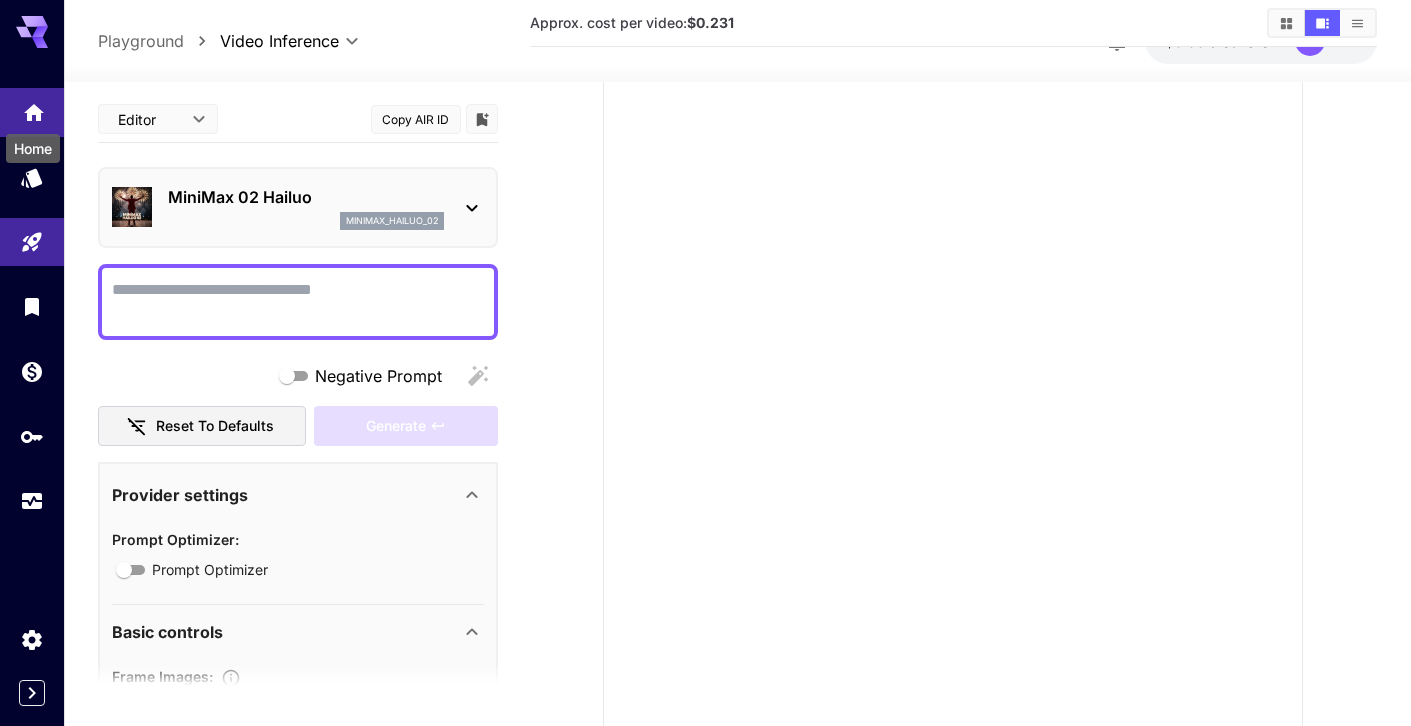 click 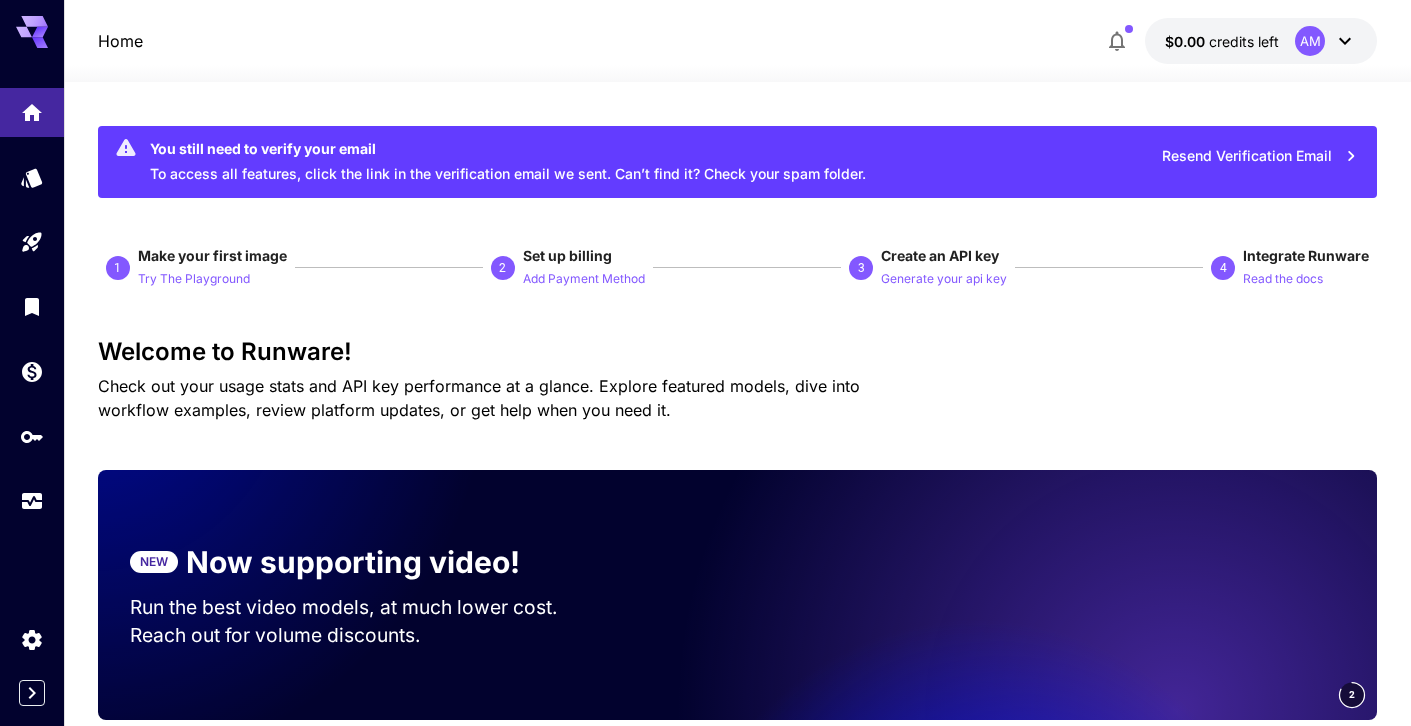 scroll, scrollTop: 0, scrollLeft: 0, axis: both 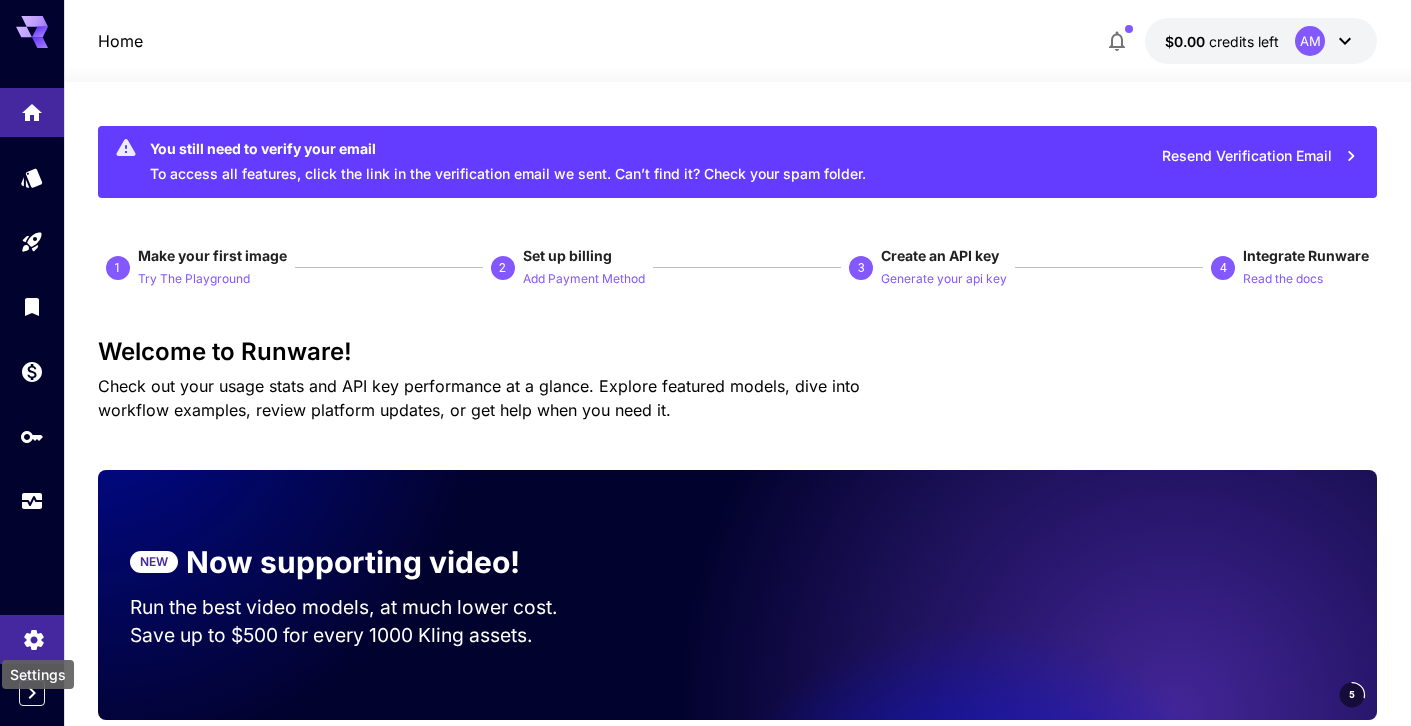 click 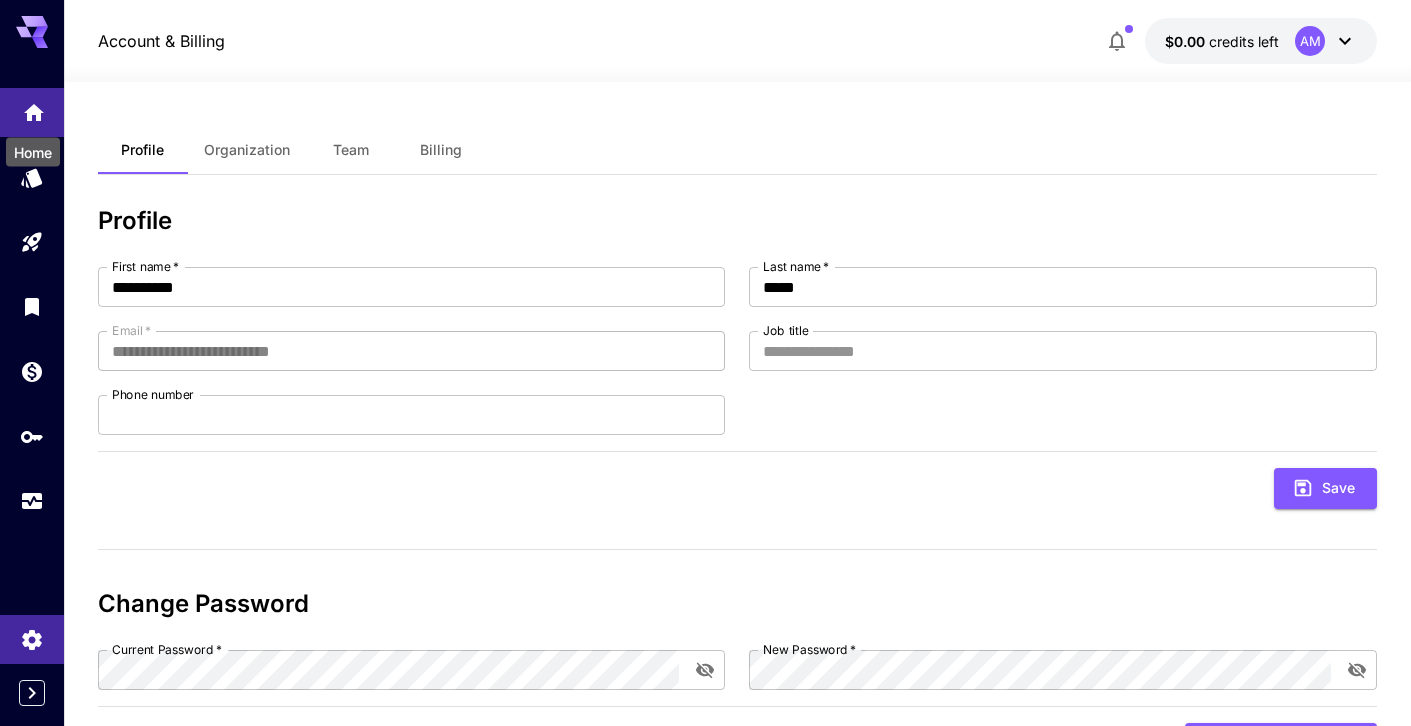 click 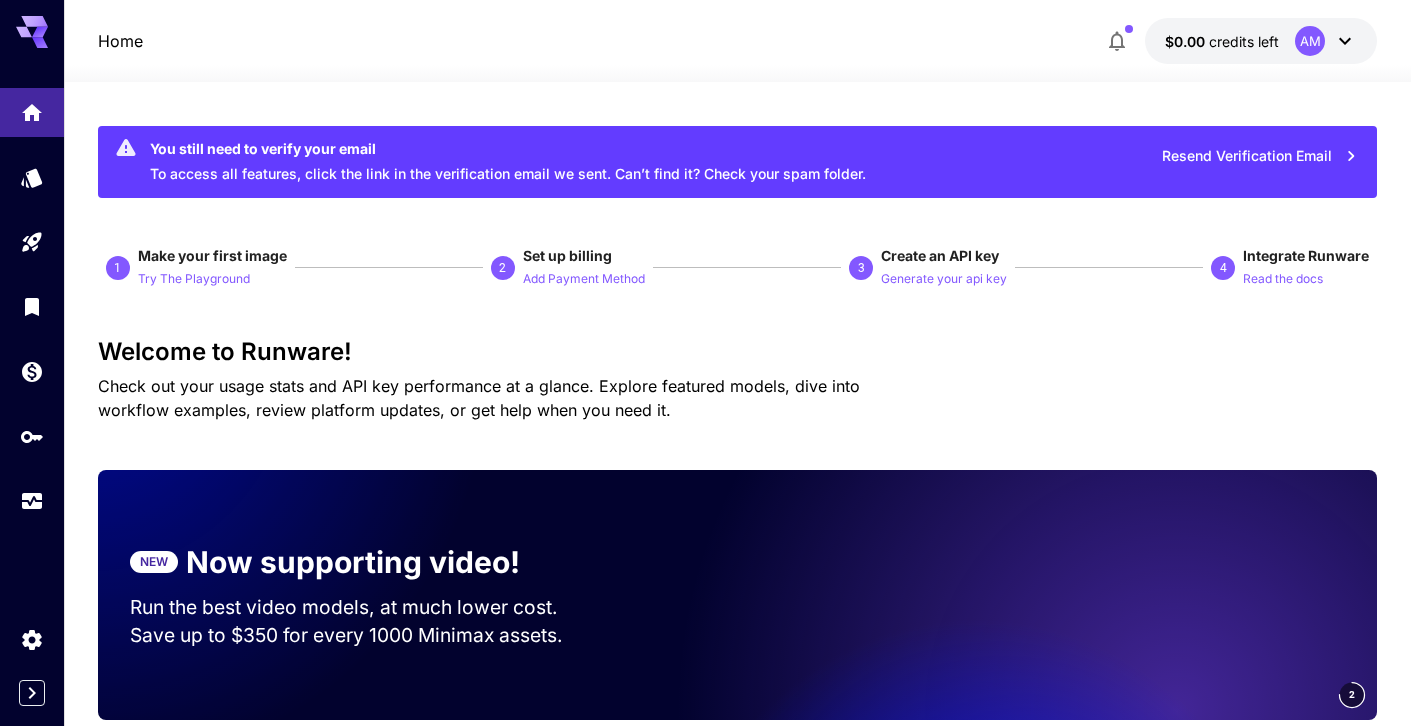 click 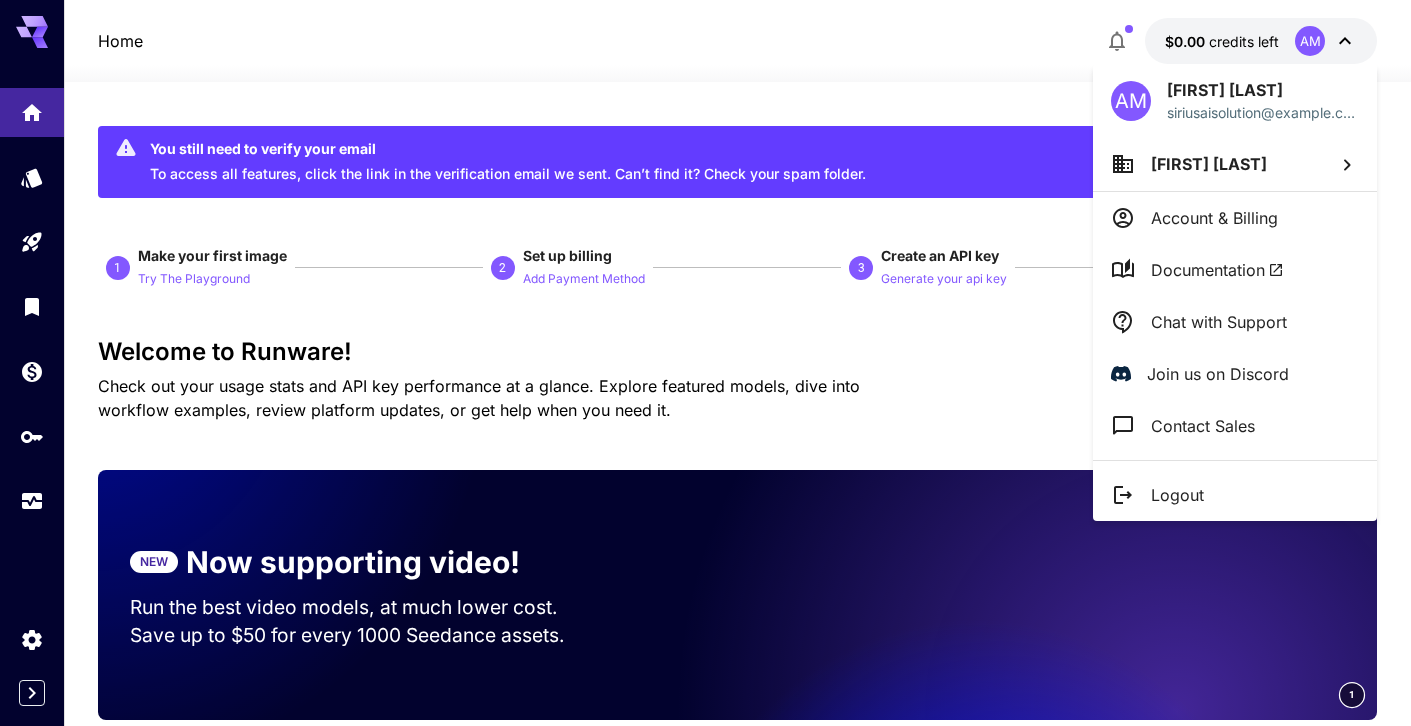 click at bounding box center [705, 363] 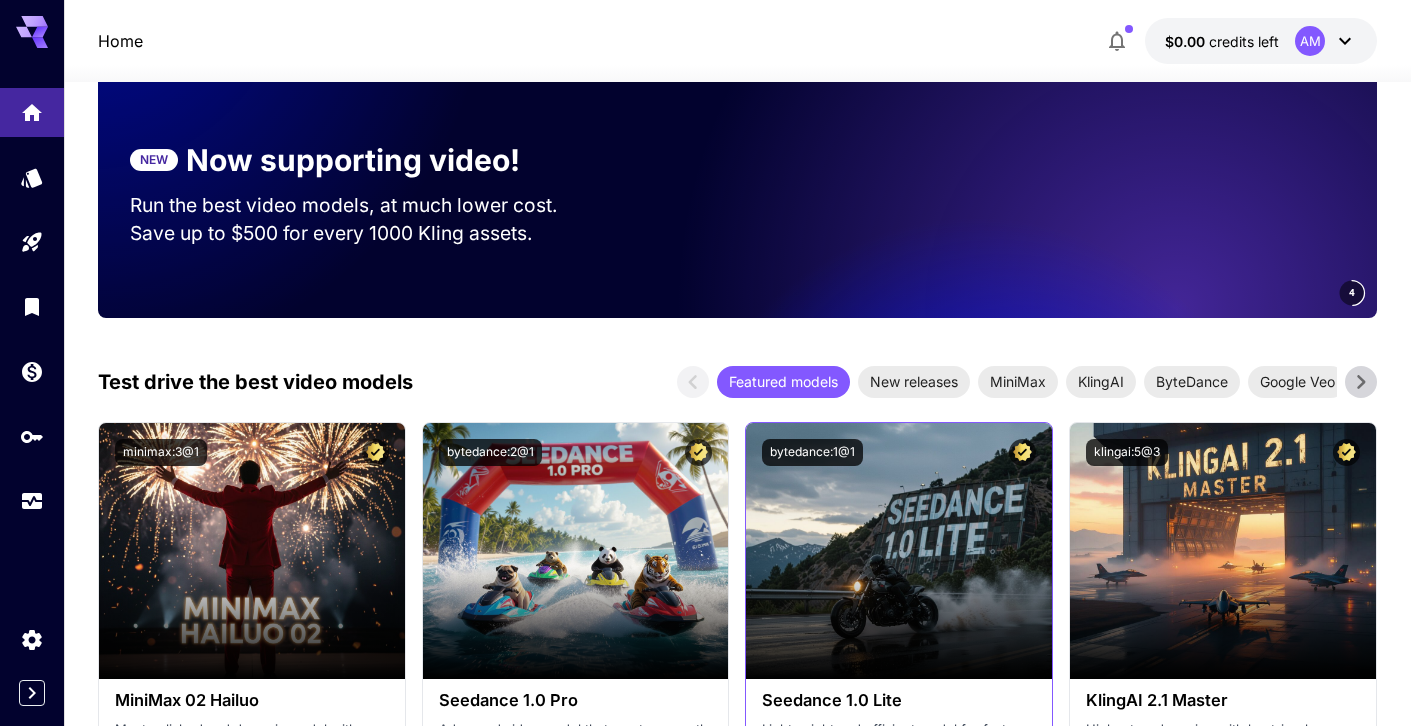 scroll, scrollTop: 330, scrollLeft: 0, axis: vertical 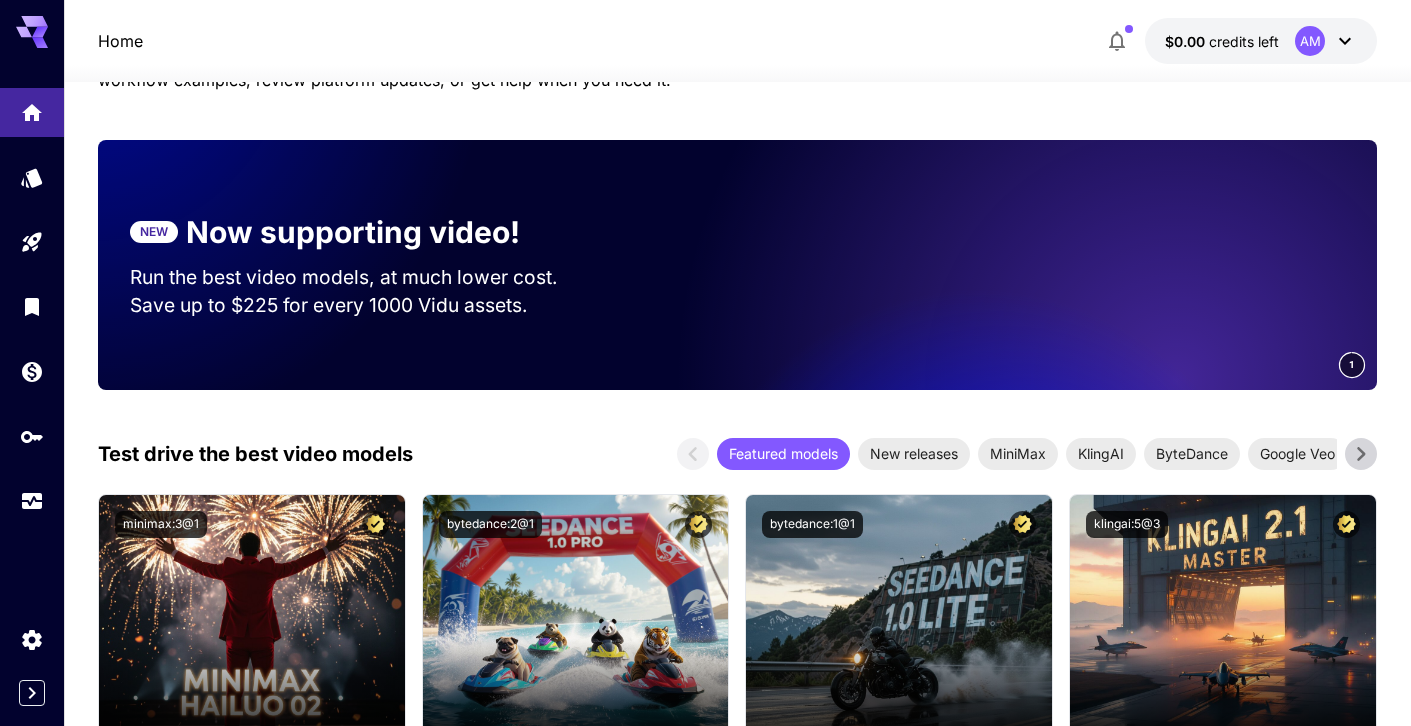click 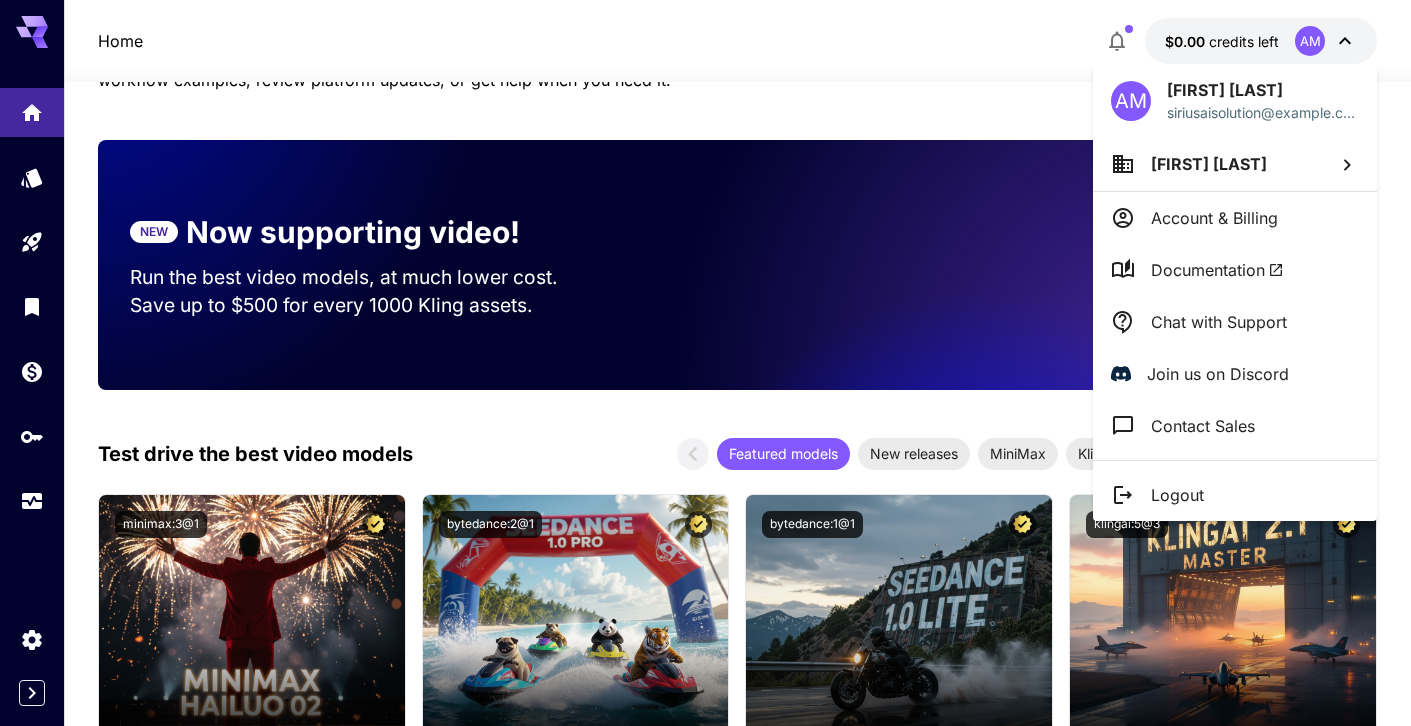 click on "Documentation" at bounding box center (1217, 270) 